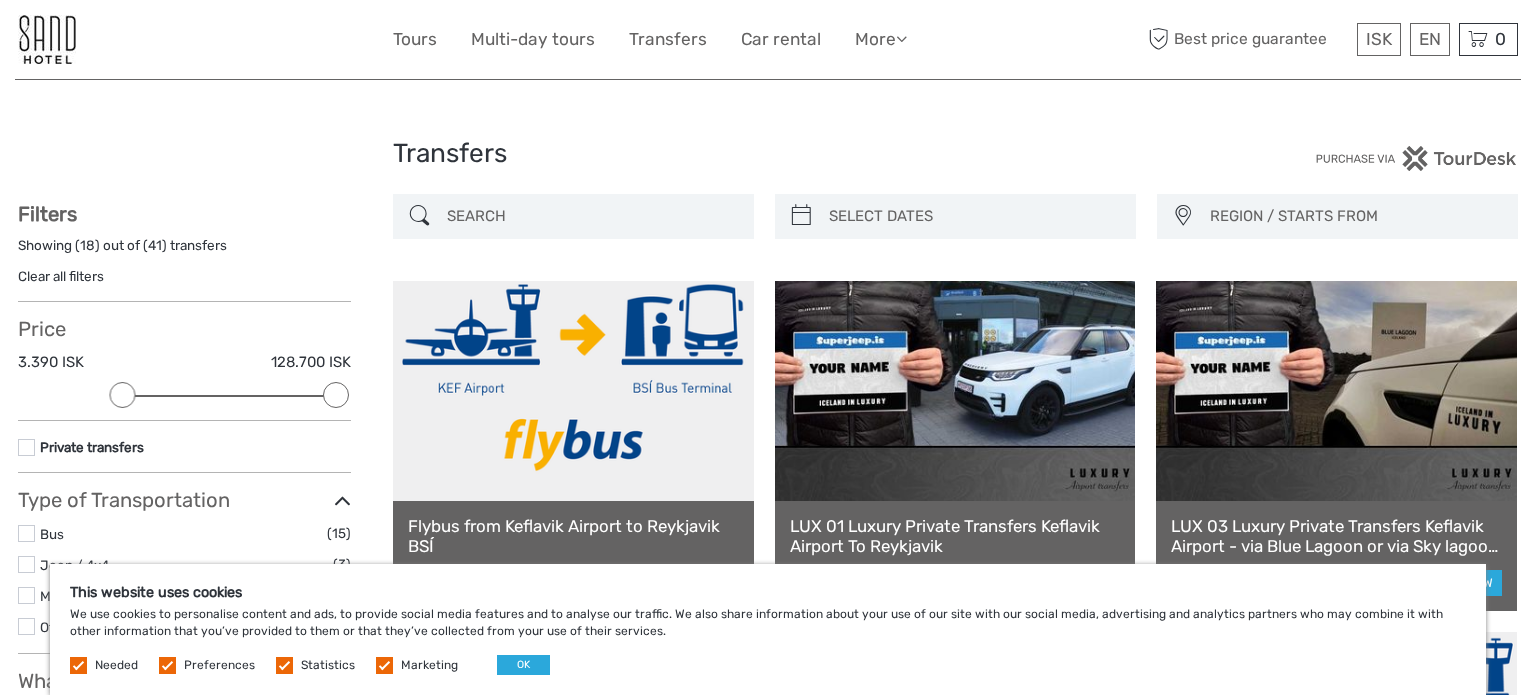 select 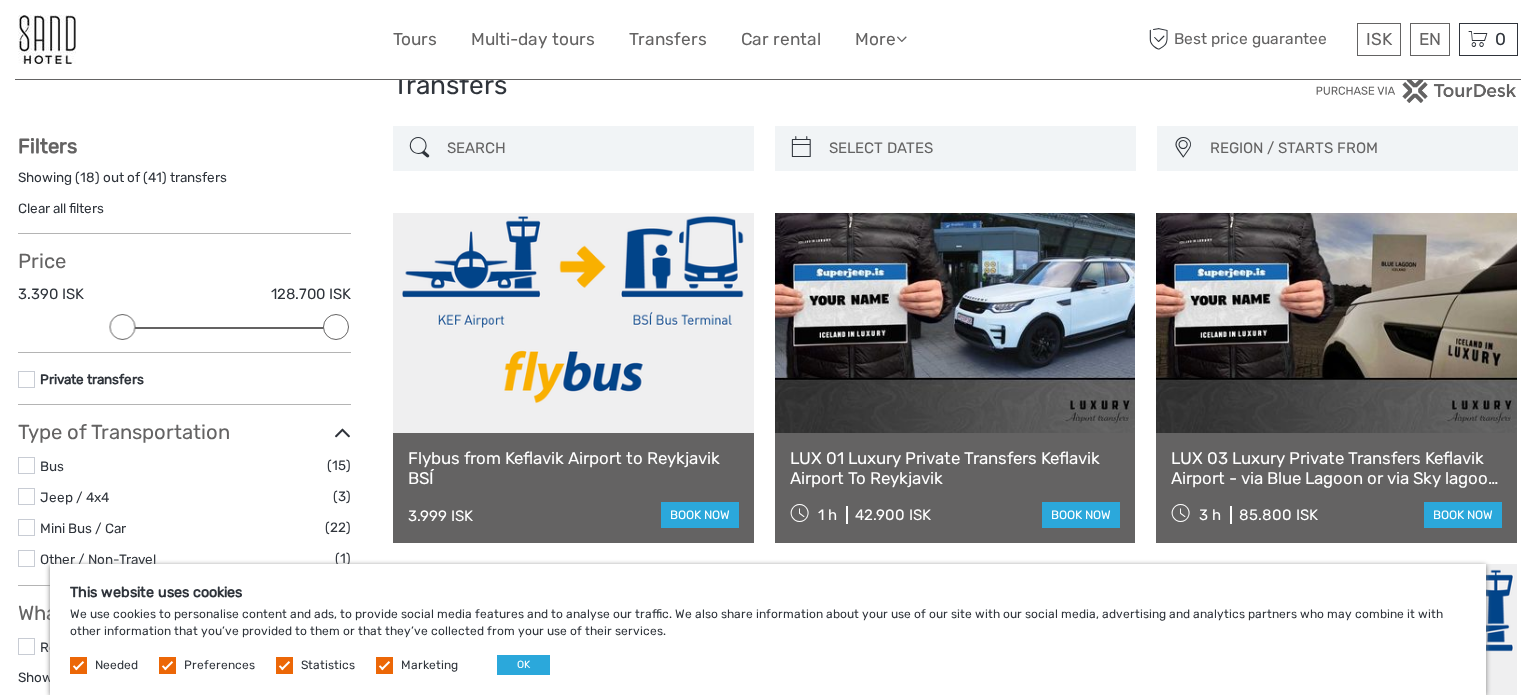 scroll, scrollTop: 72, scrollLeft: 0, axis: vertical 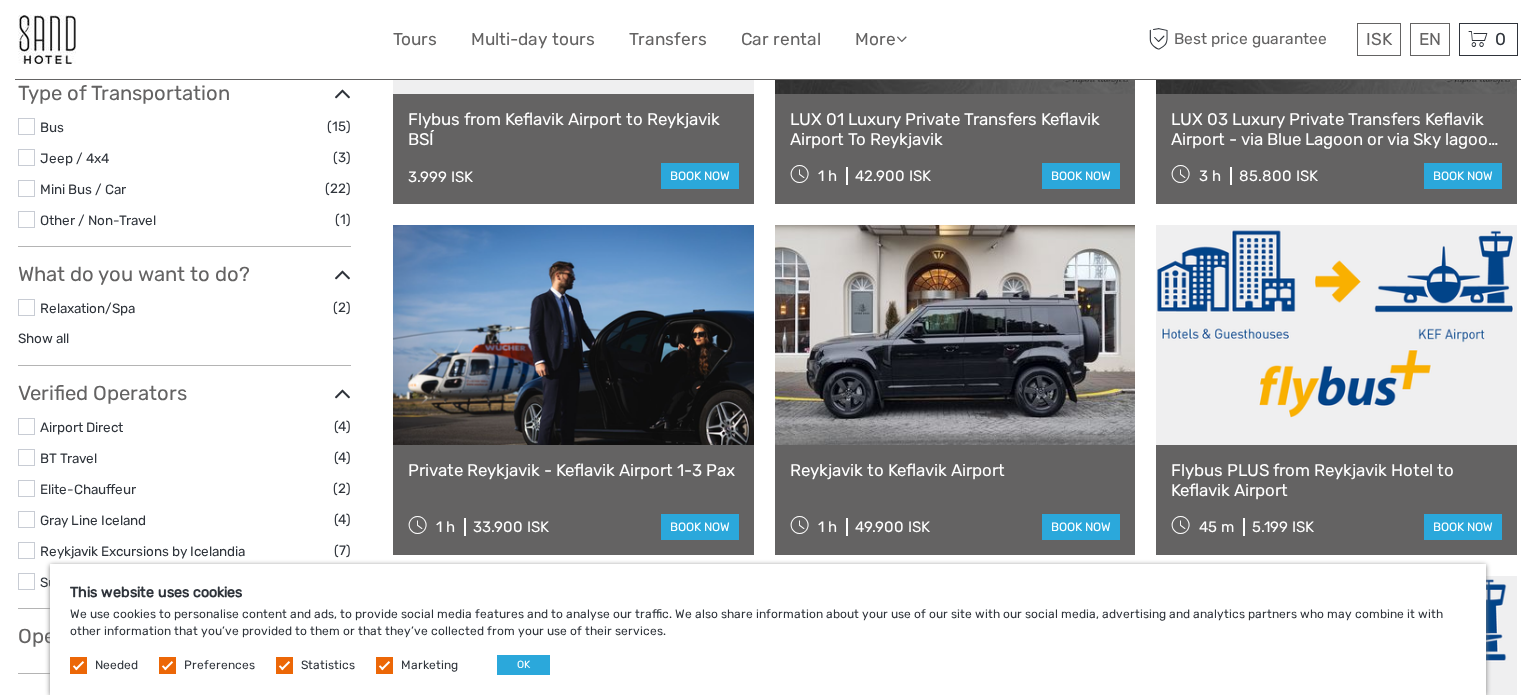 click at bounding box center [1336, 335] 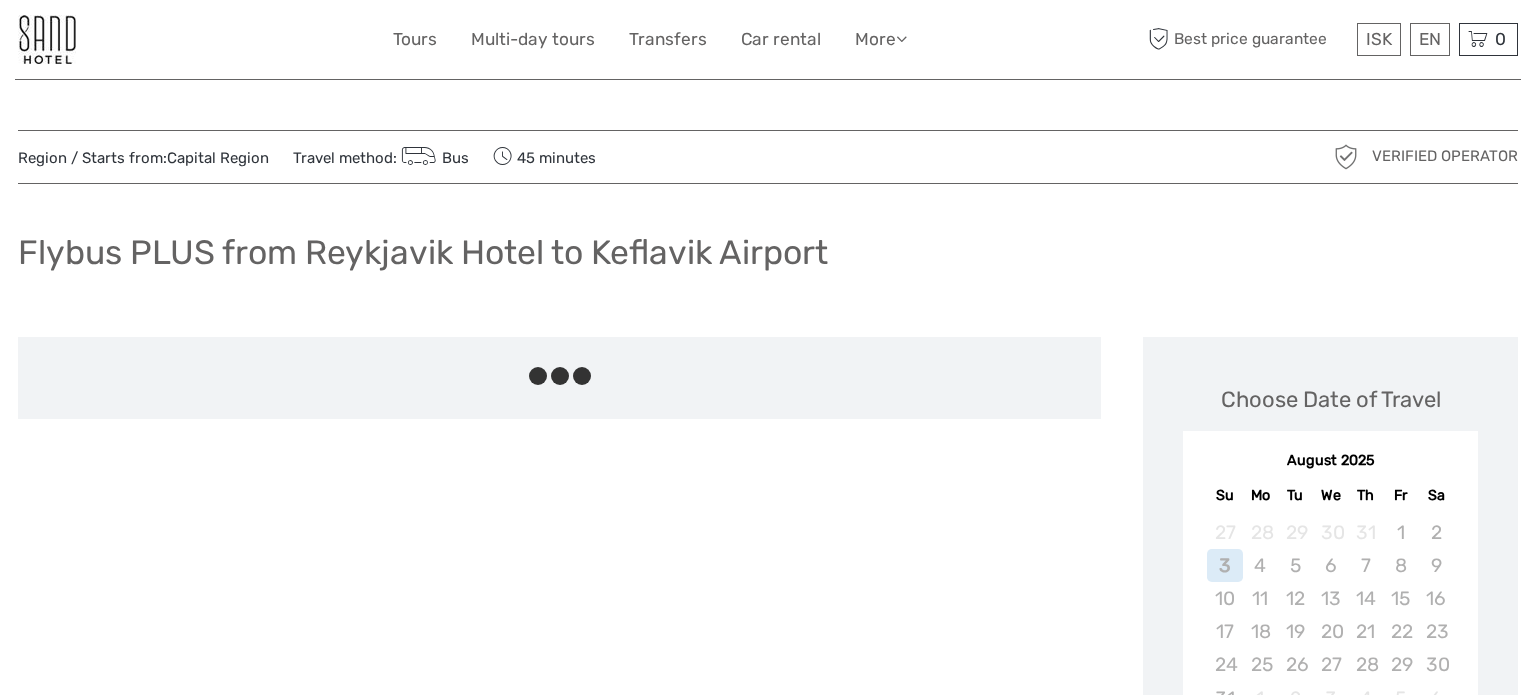 scroll, scrollTop: 0, scrollLeft: 0, axis: both 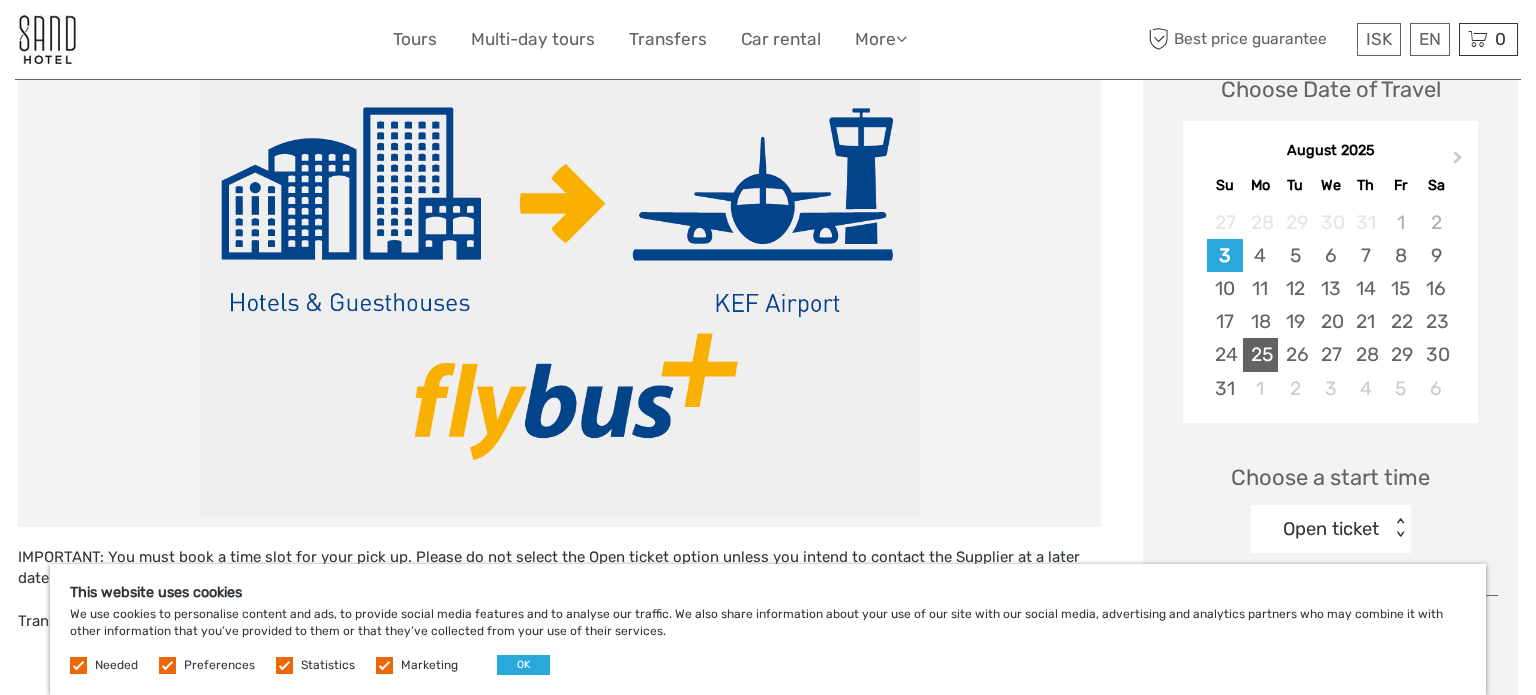 click on "25" at bounding box center [1260, 354] 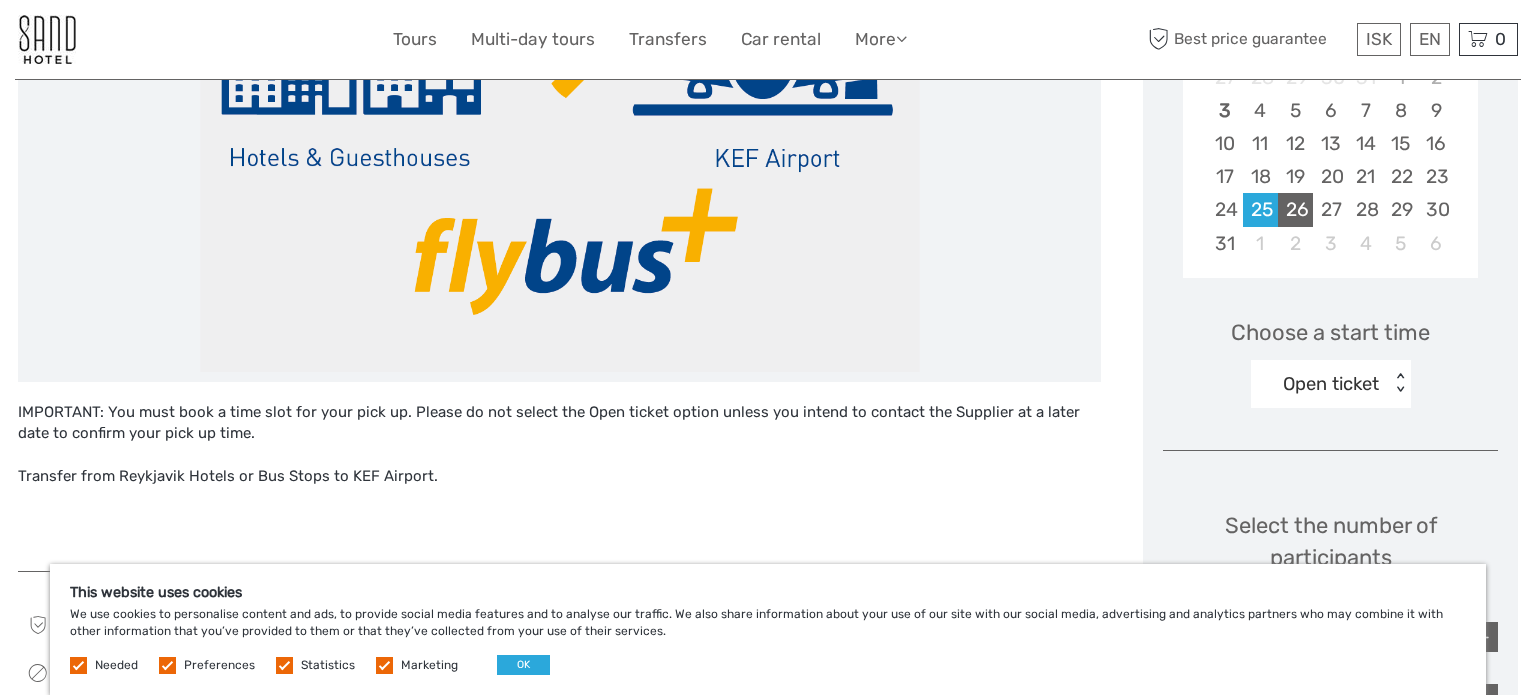 scroll, scrollTop: 452, scrollLeft: 0, axis: vertical 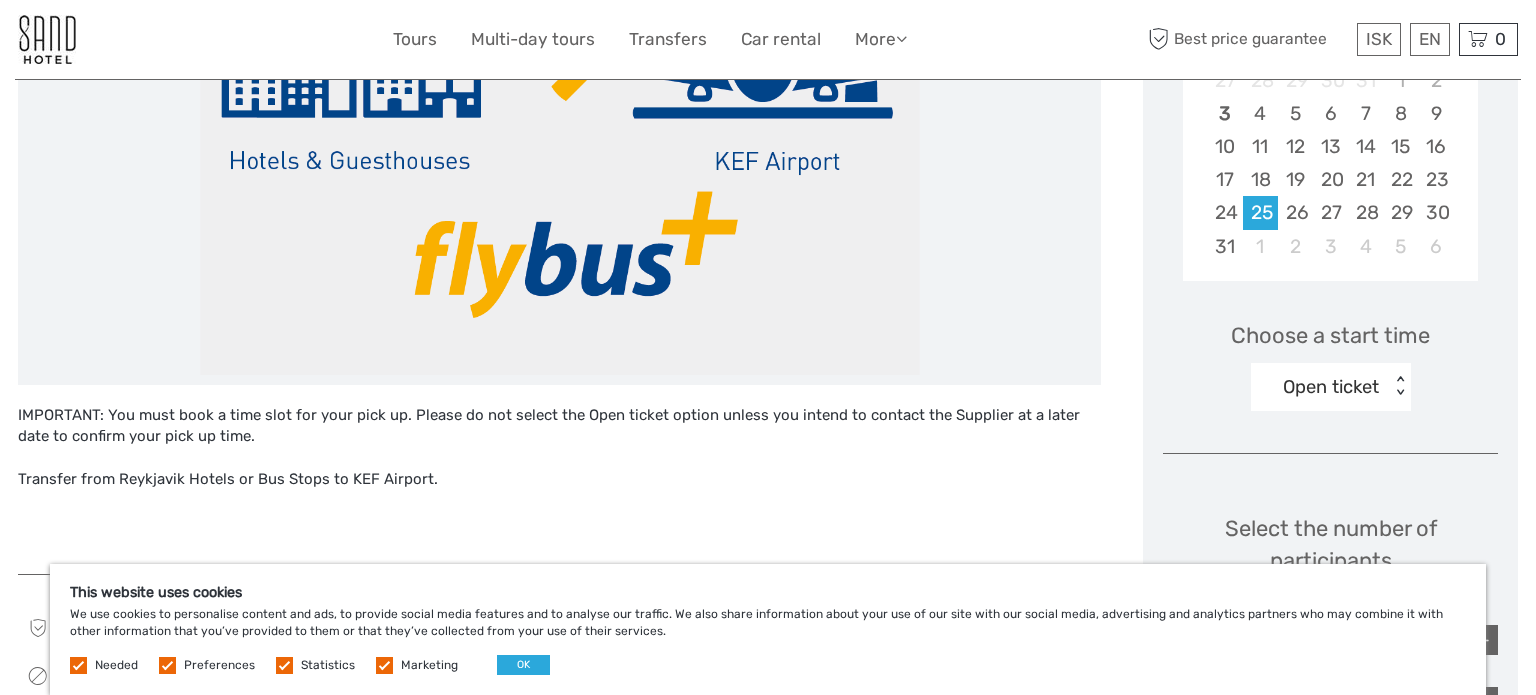 click on "< >" at bounding box center [1399, 386] 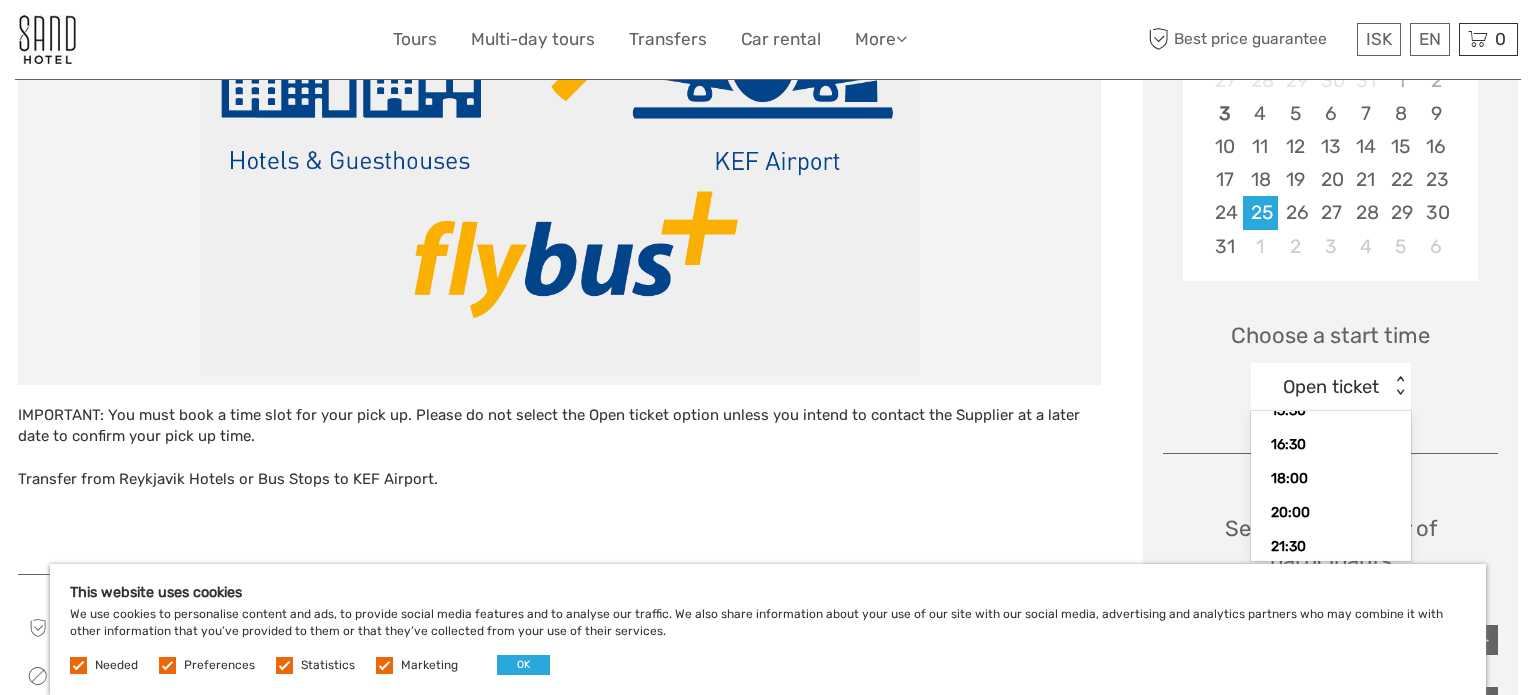 scroll, scrollTop: 480, scrollLeft: 0, axis: vertical 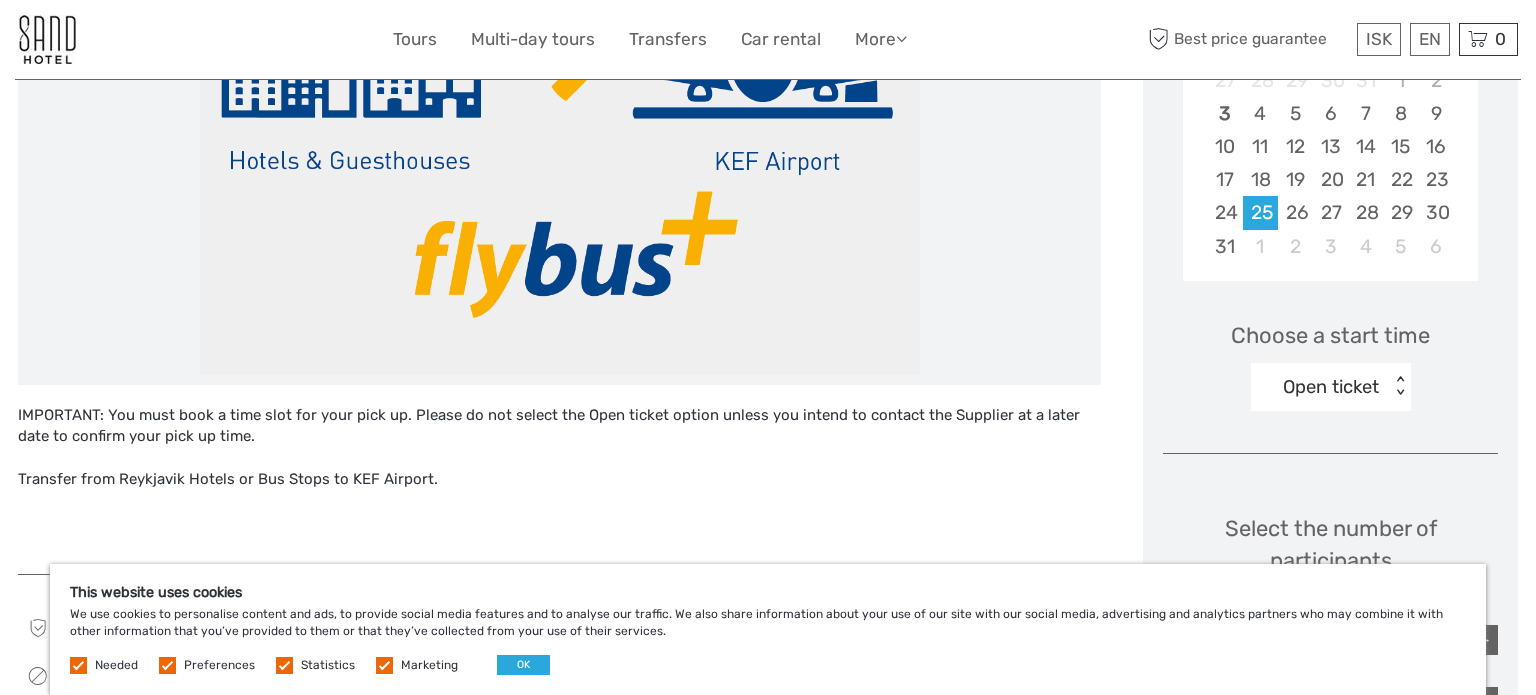 click on "Open ticket < >" at bounding box center (1331, 387) 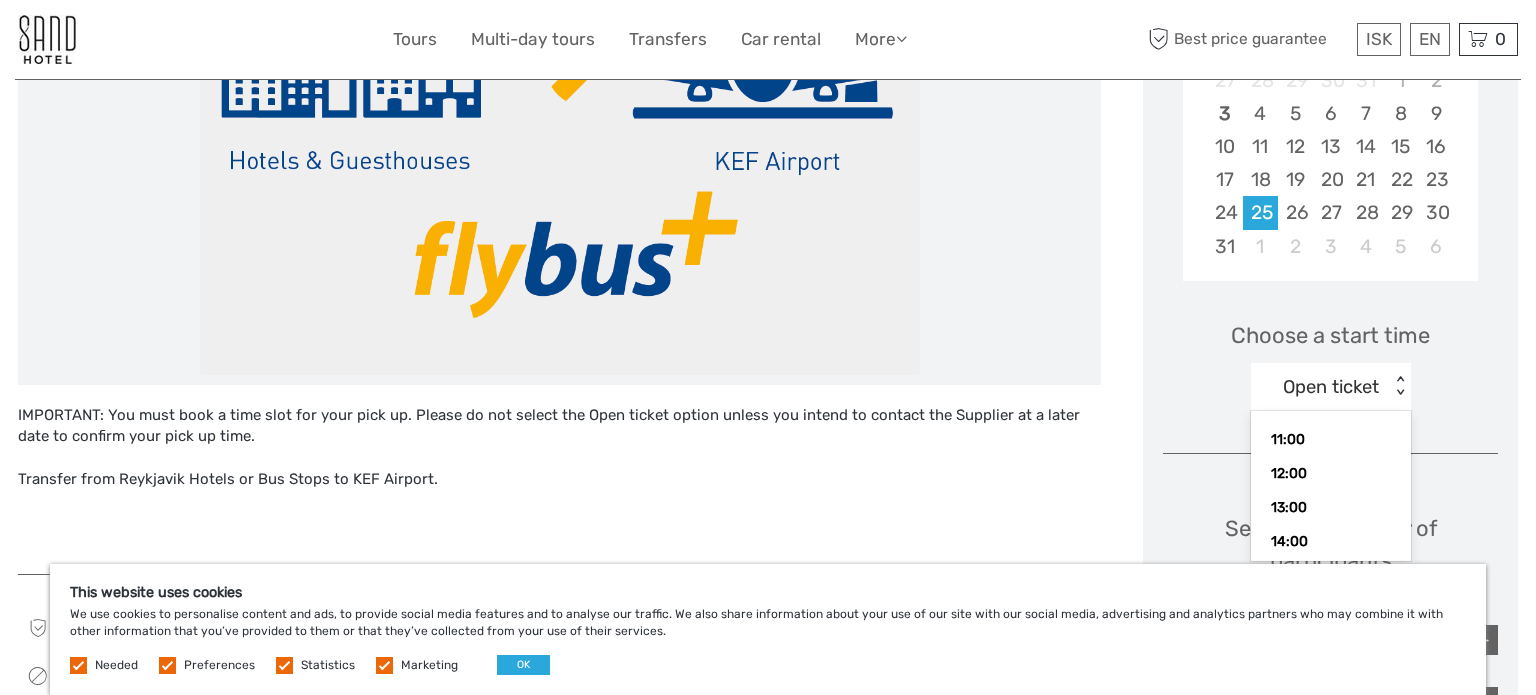 scroll, scrollTop: 280, scrollLeft: 0, axis: vertical 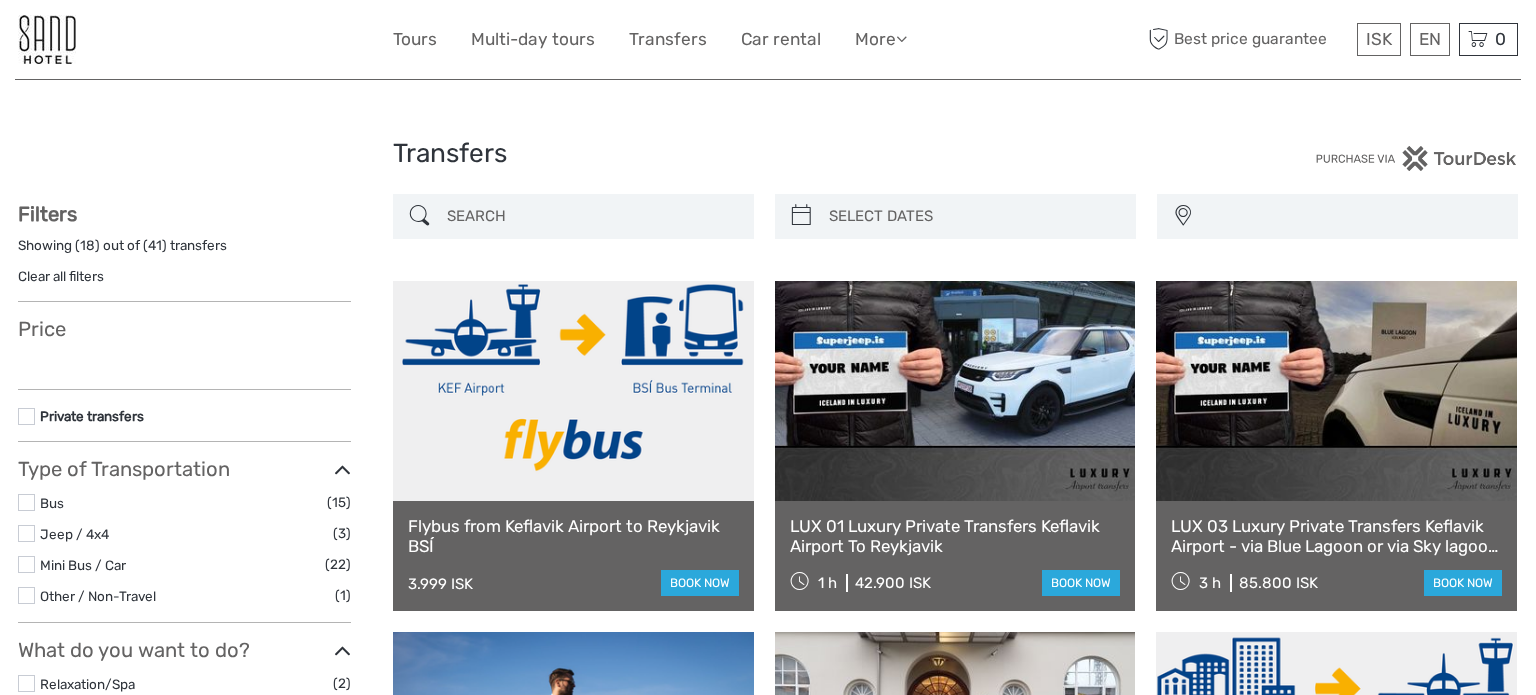 select 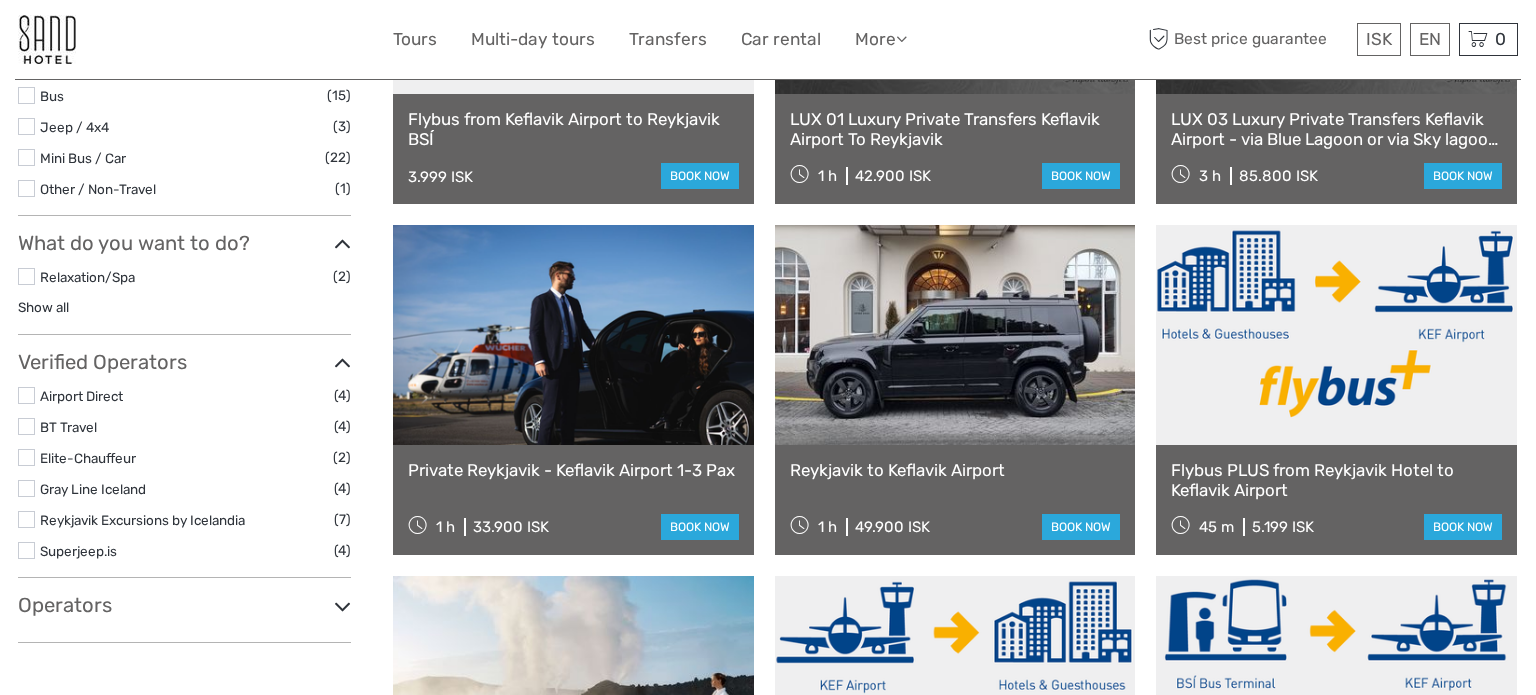 select 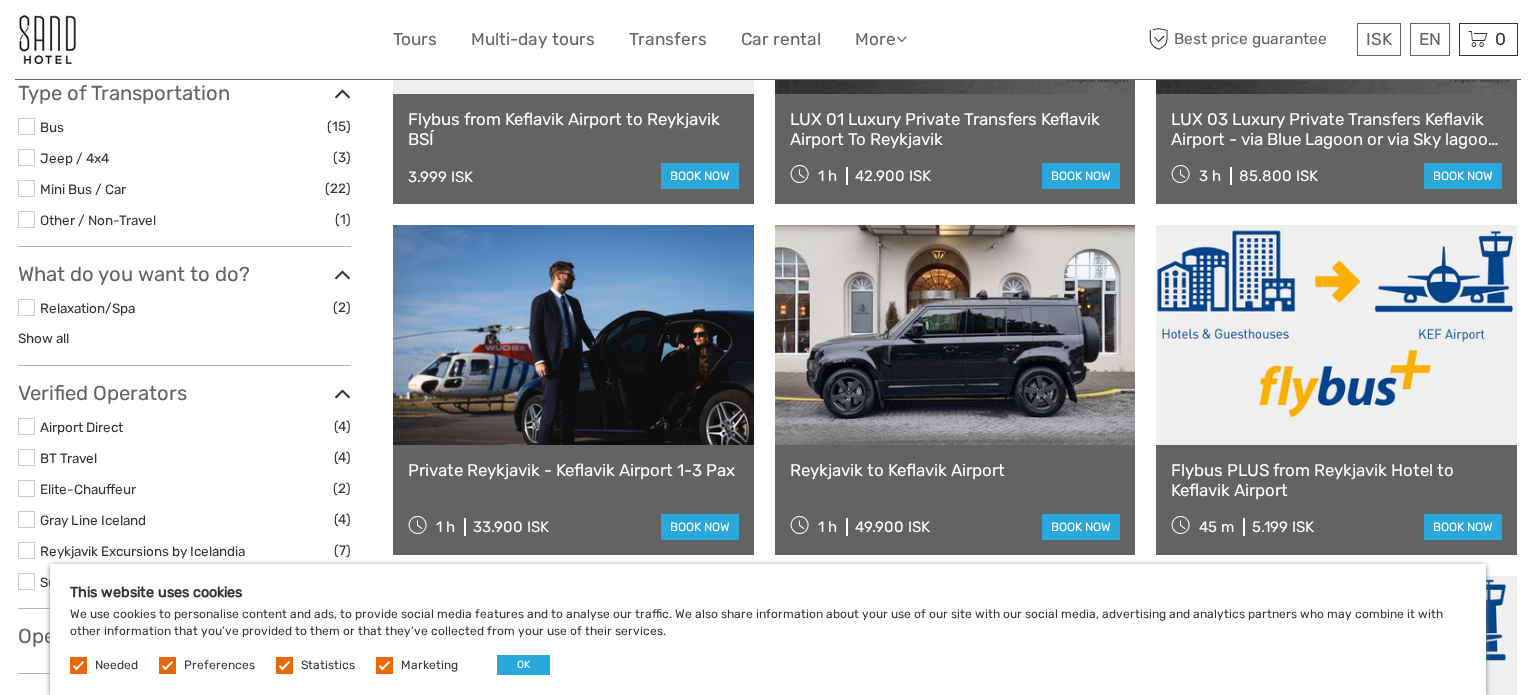 scroll, scrollTop: 0, scrollLeft: 0, axis: both 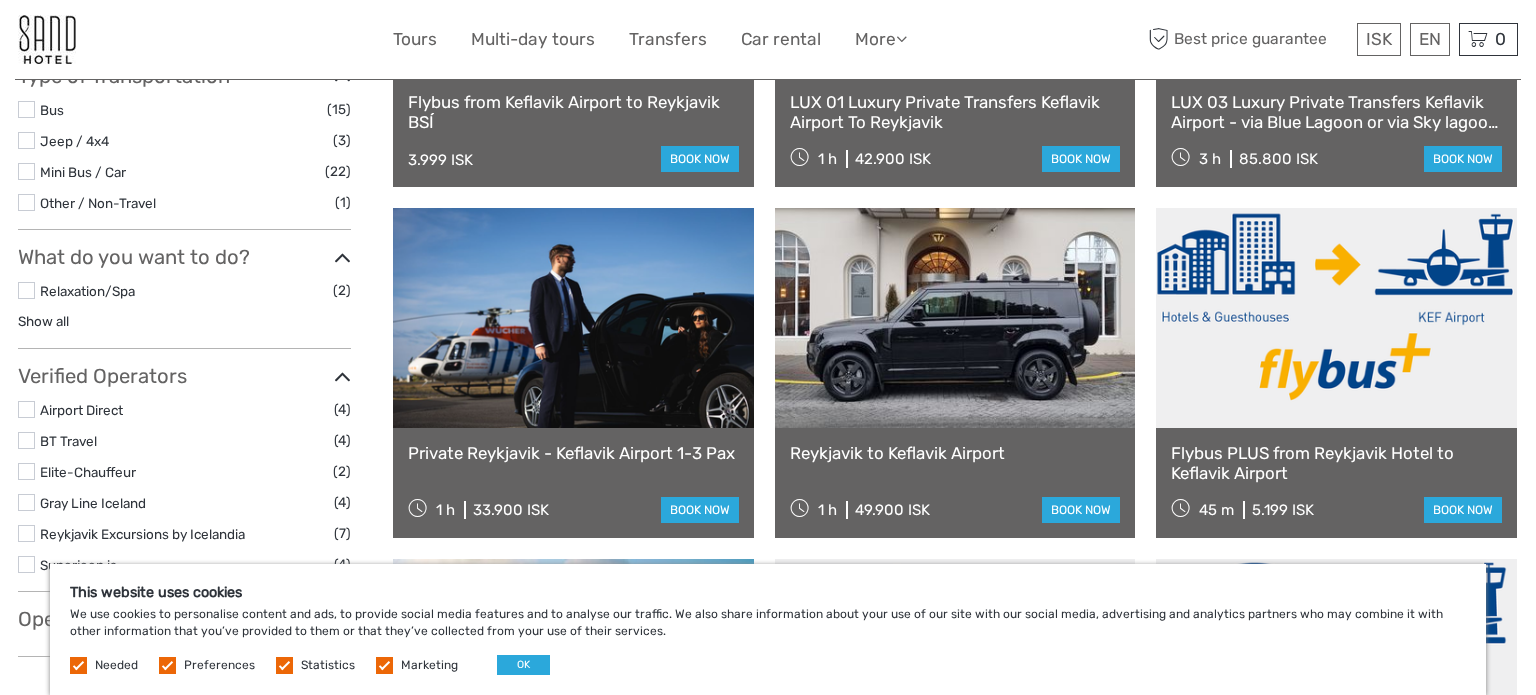 click at bounding box center (573, 318) 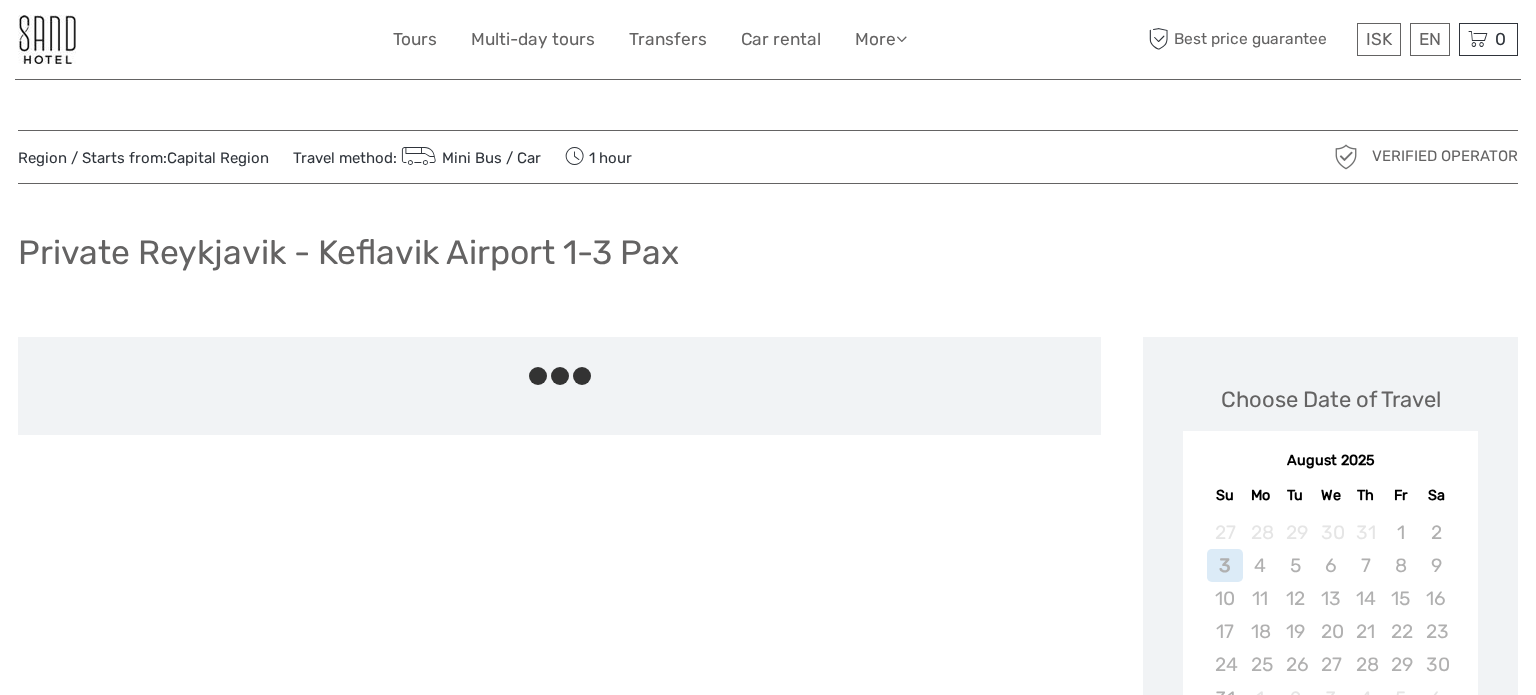 scroll, scrollTop: 0, scrollLeft: 0, axis: both 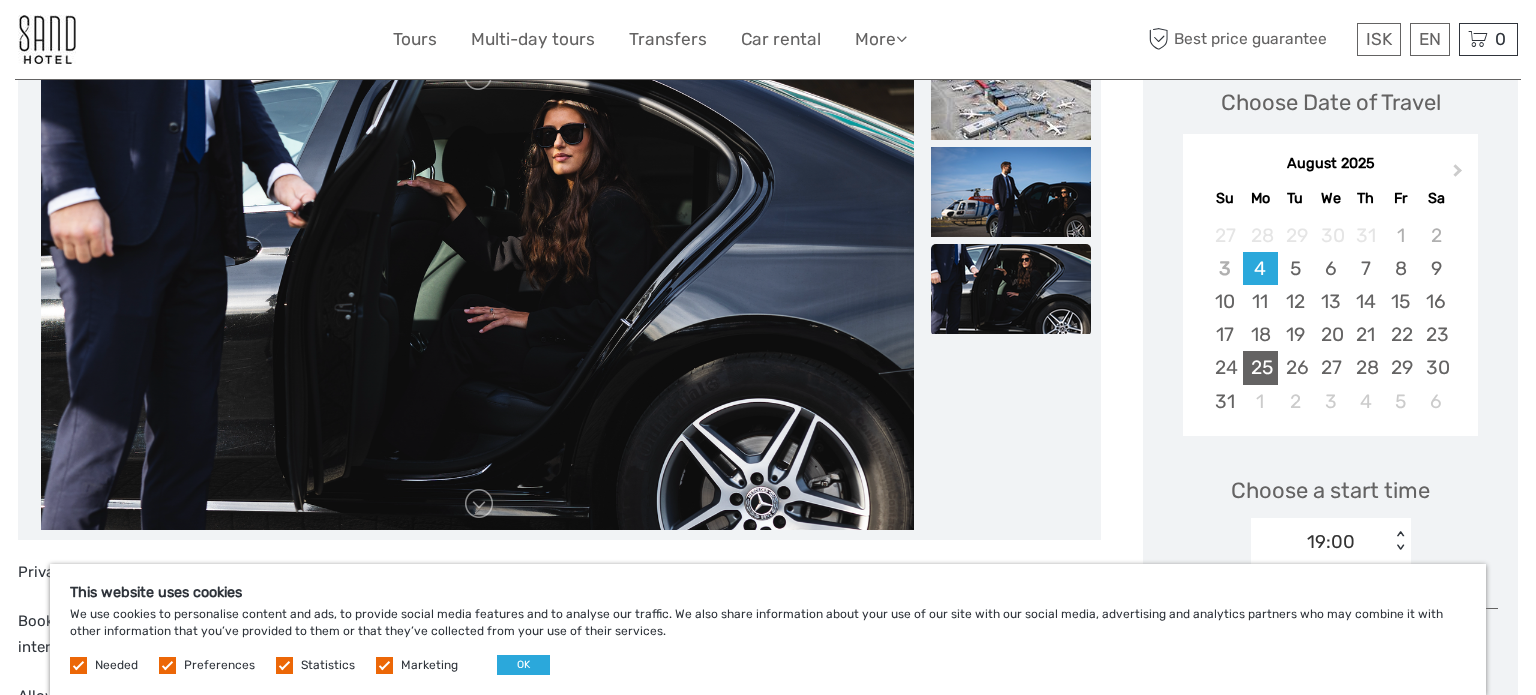 click on "25" at bounding box center (1260, 367) 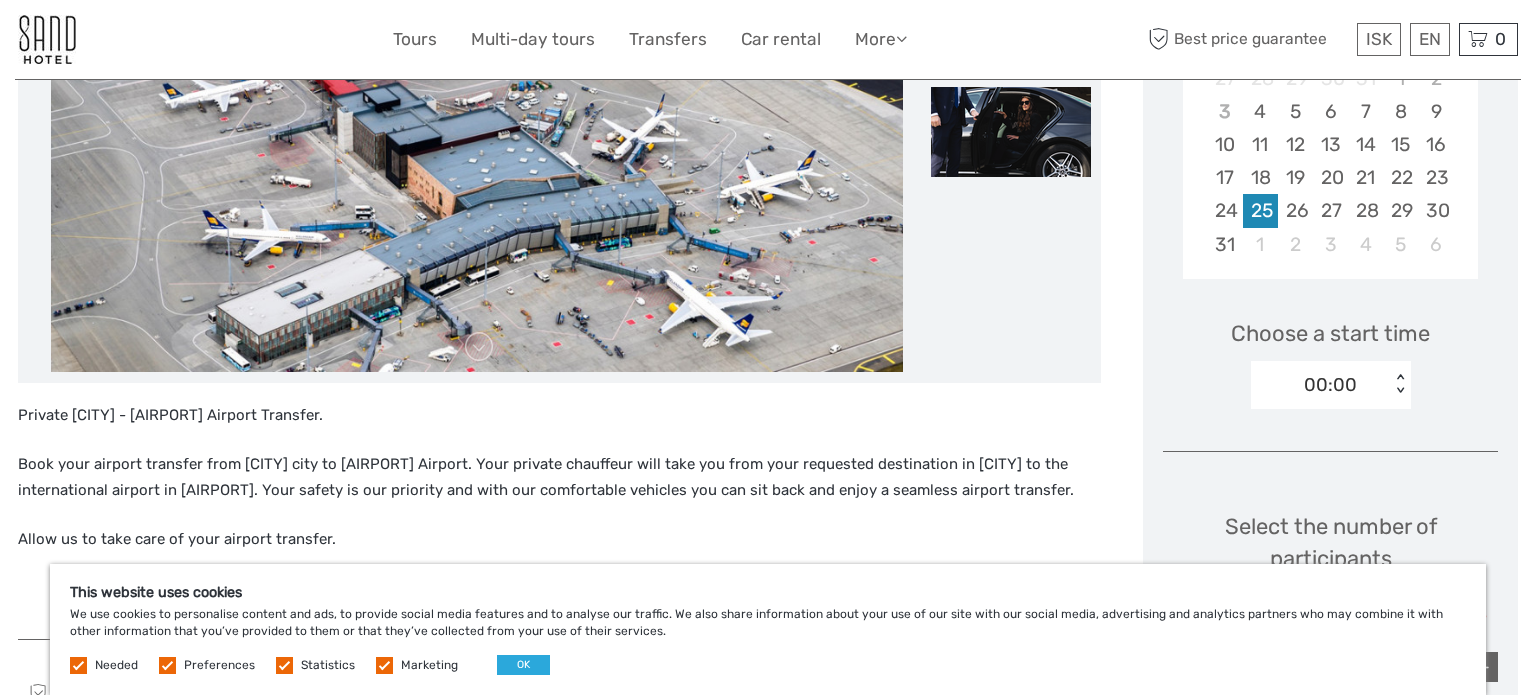 scroll, scrollTop: 453, scrollLeft: 0, axis: vertical 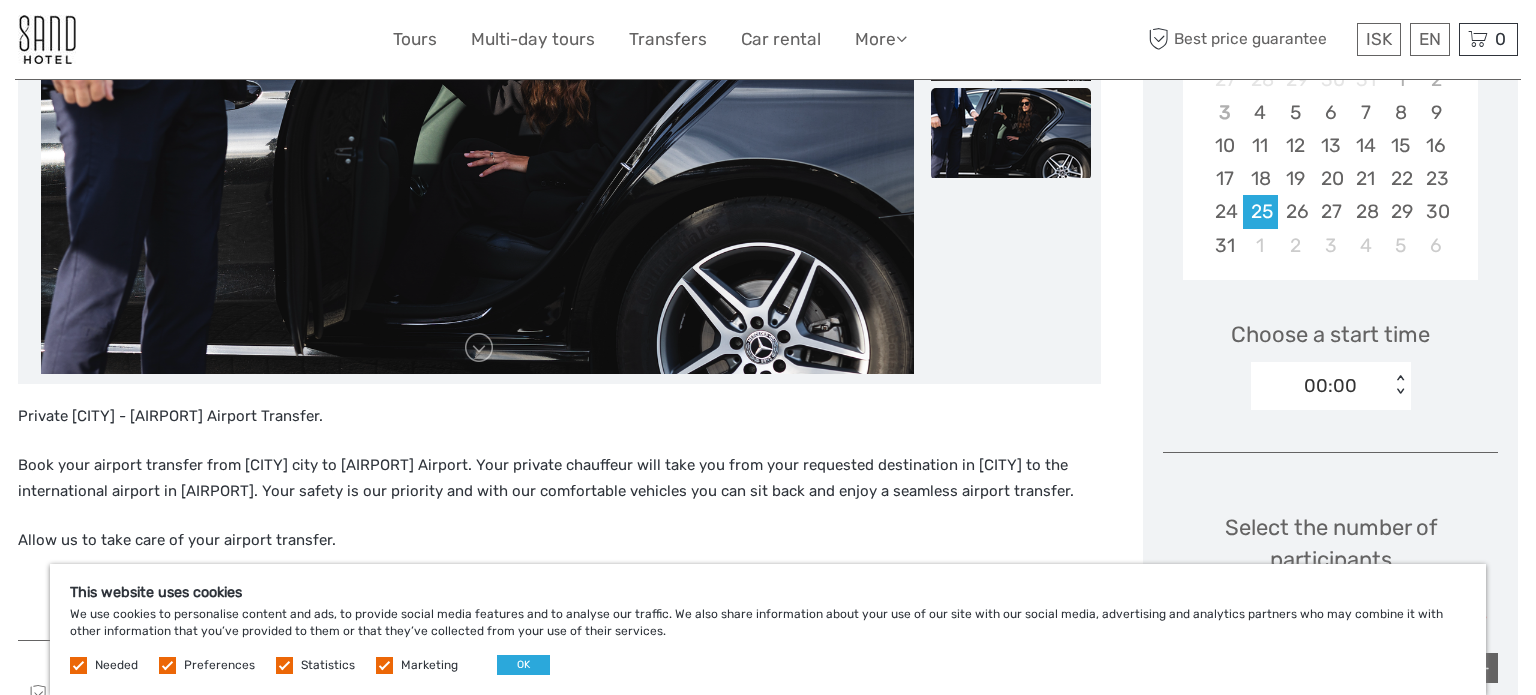 click on "< >" at bounding box center [1399, 385] 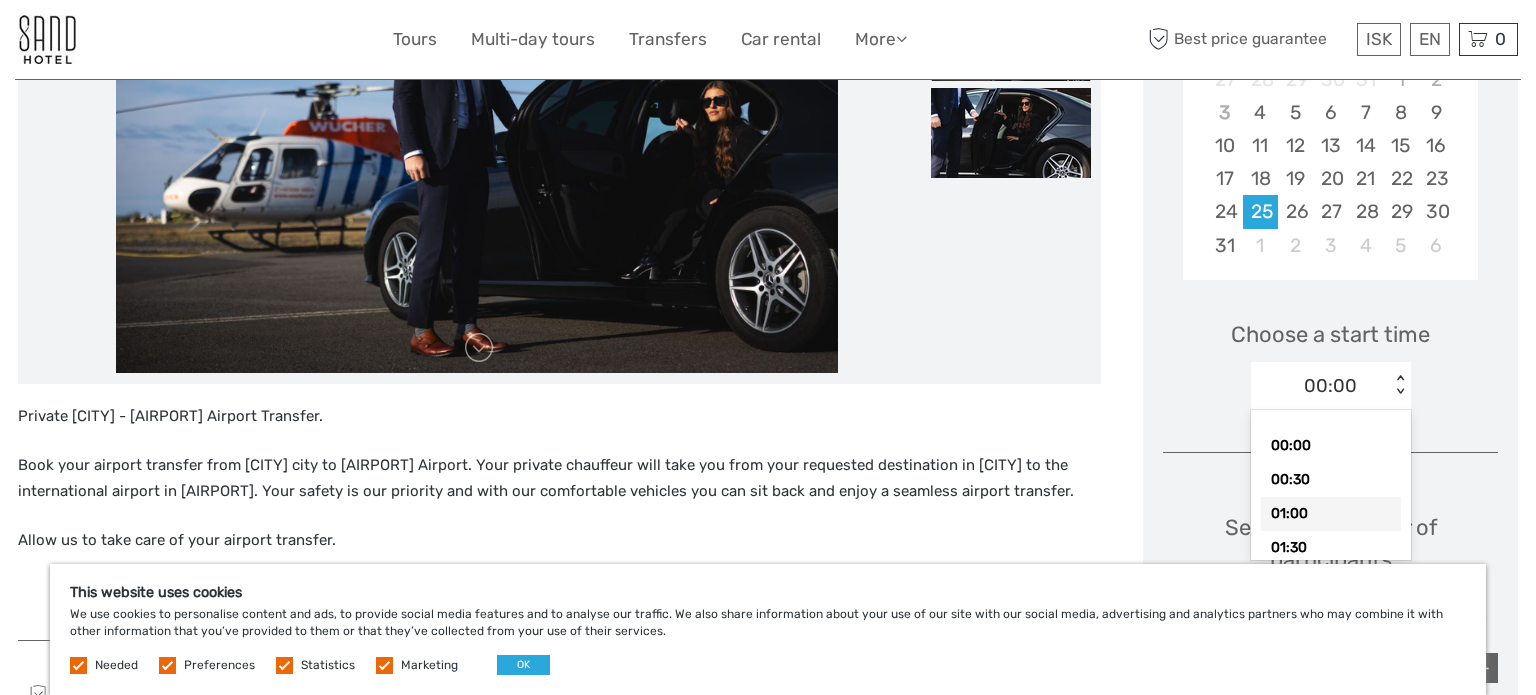 click on "01:00" at bounding box center [1331, 514] 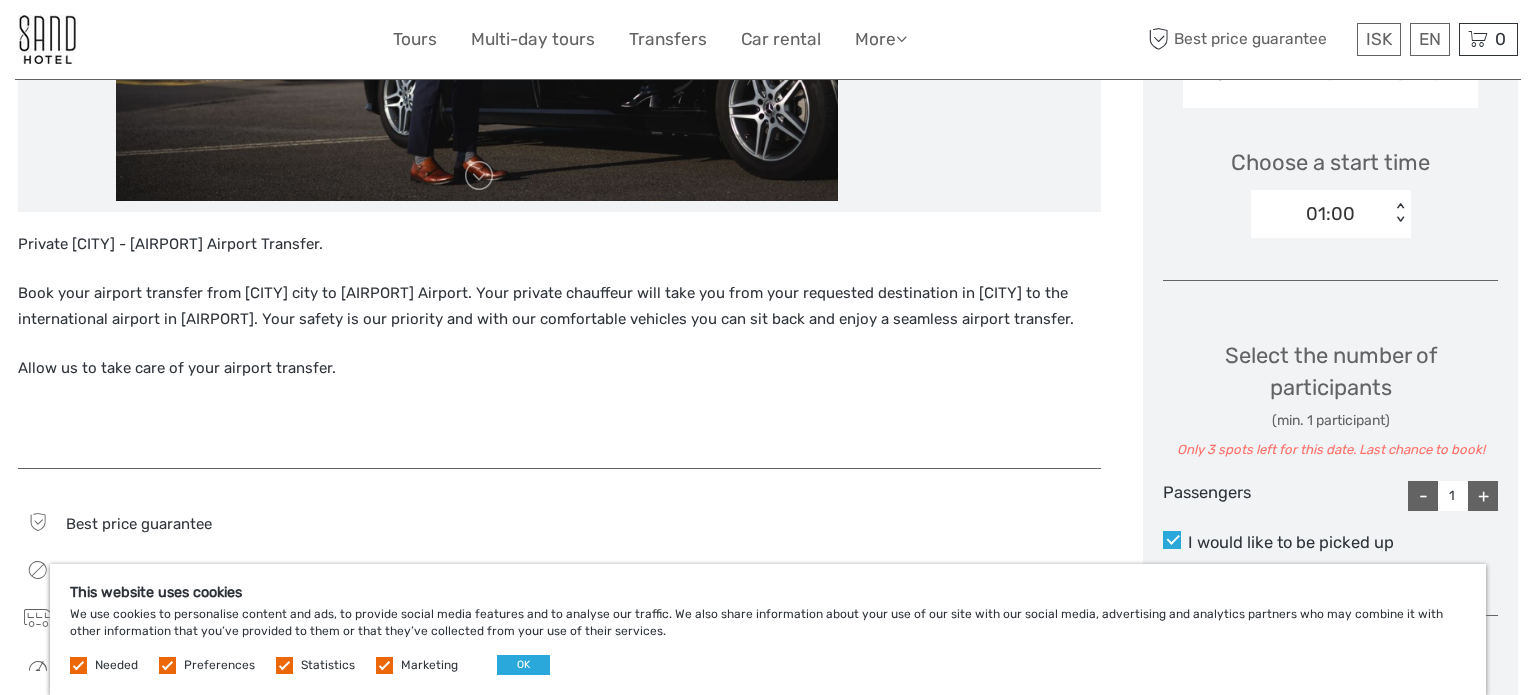 scroll, scrollTop: 628, scrollLeft: 0, axis: vertical 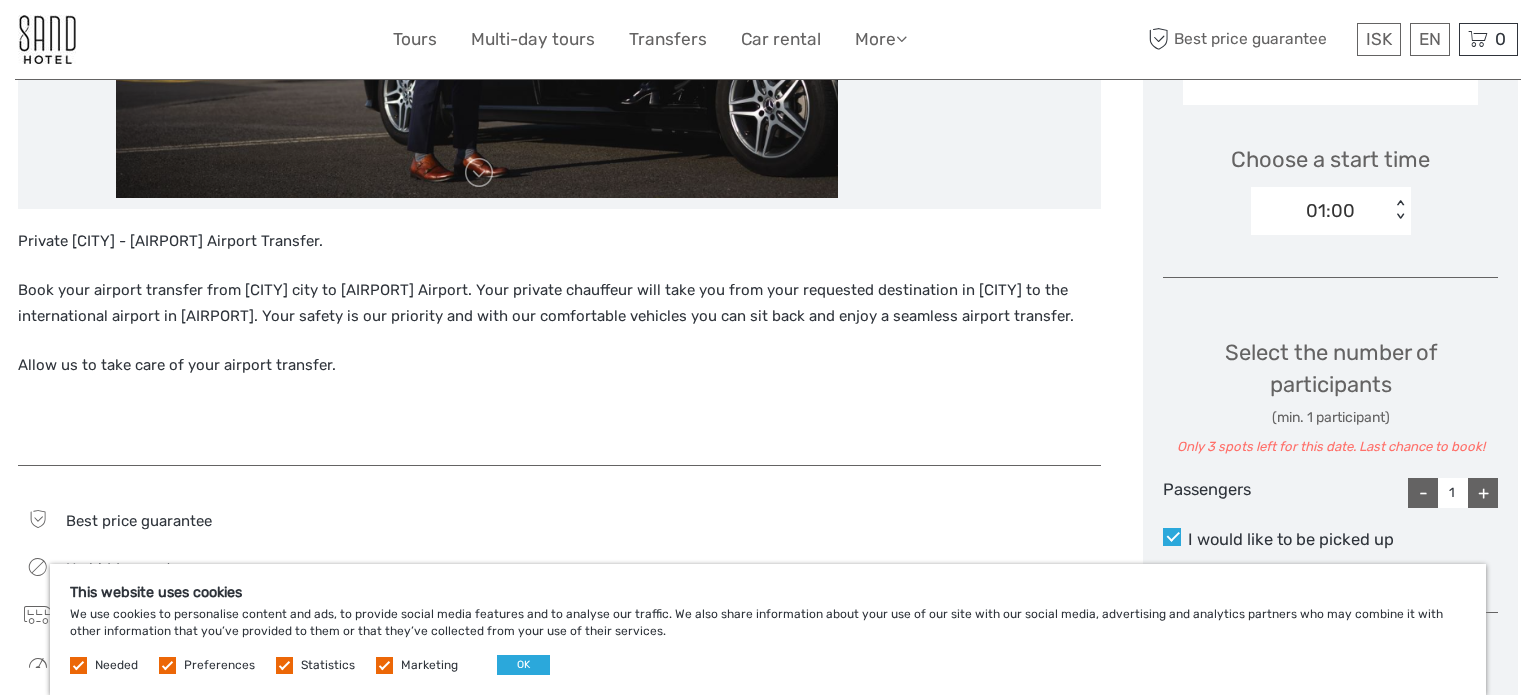 click on "+" at bounding box center [1483, 493] 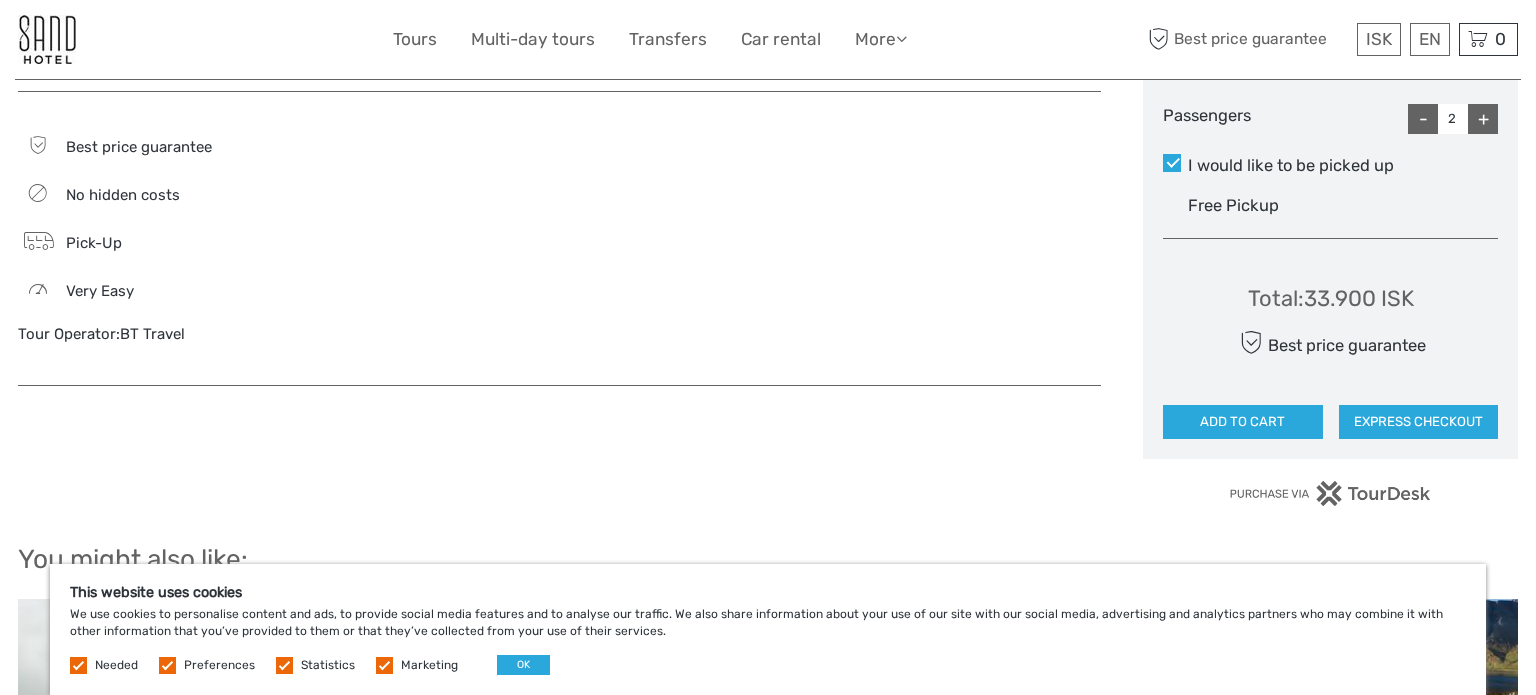 scroll, scrollTop: 996, scrollLeft: 0, axis: vertical 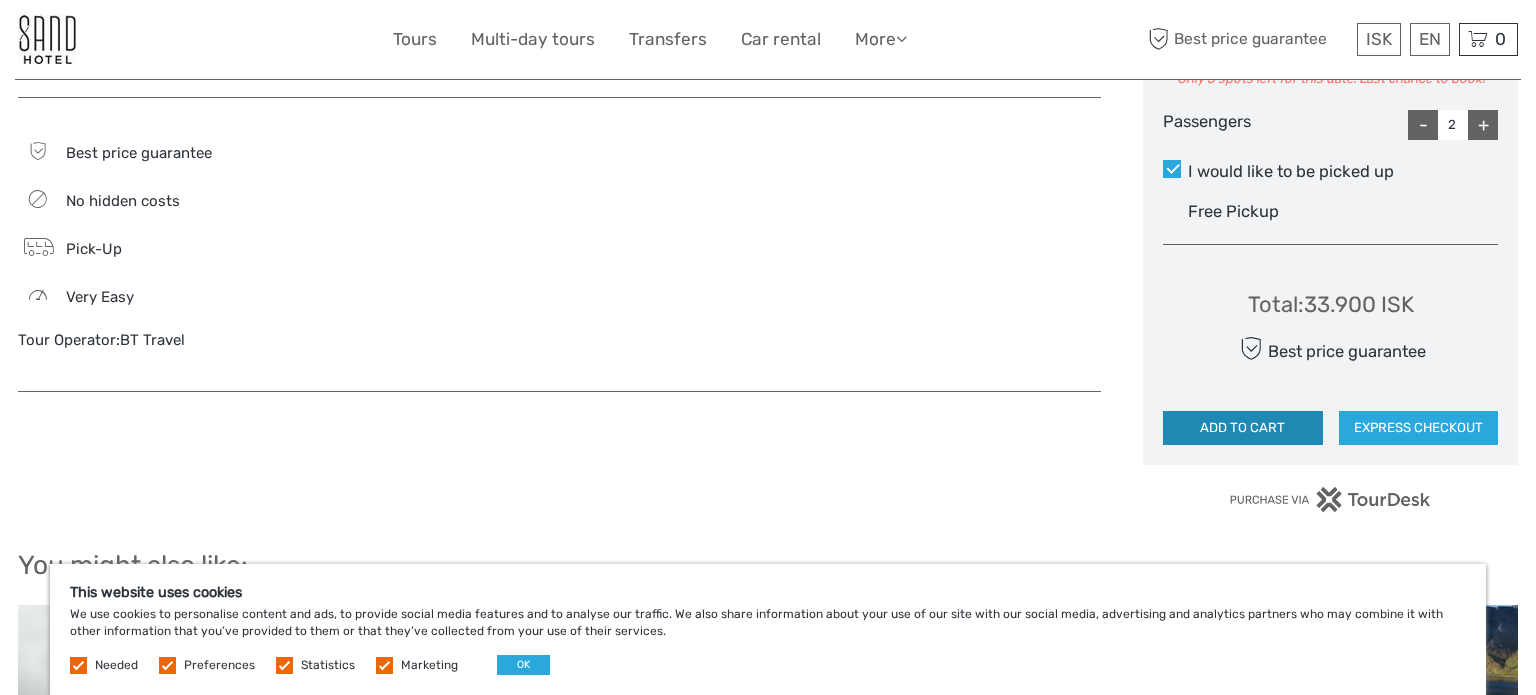 click on "ADD TO CART" at bounding box center [1243, 428] 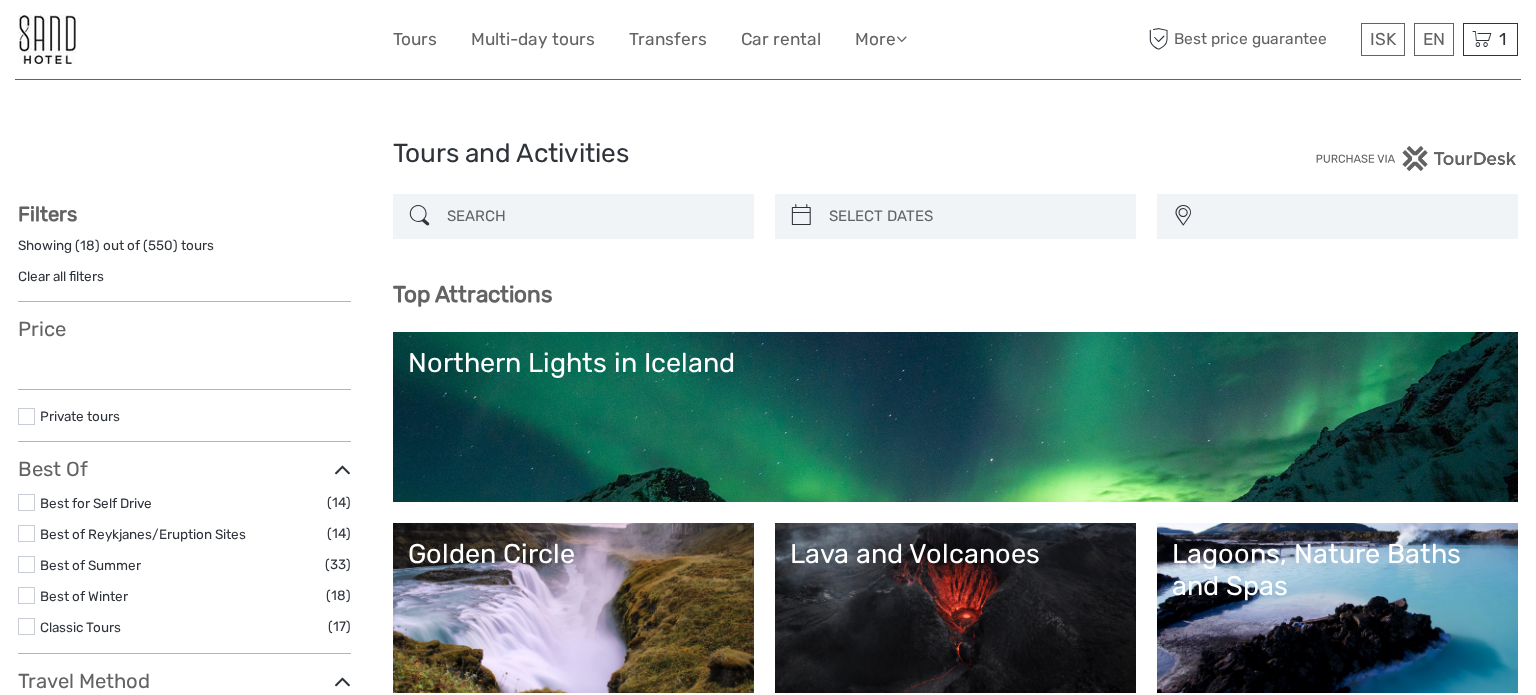 select 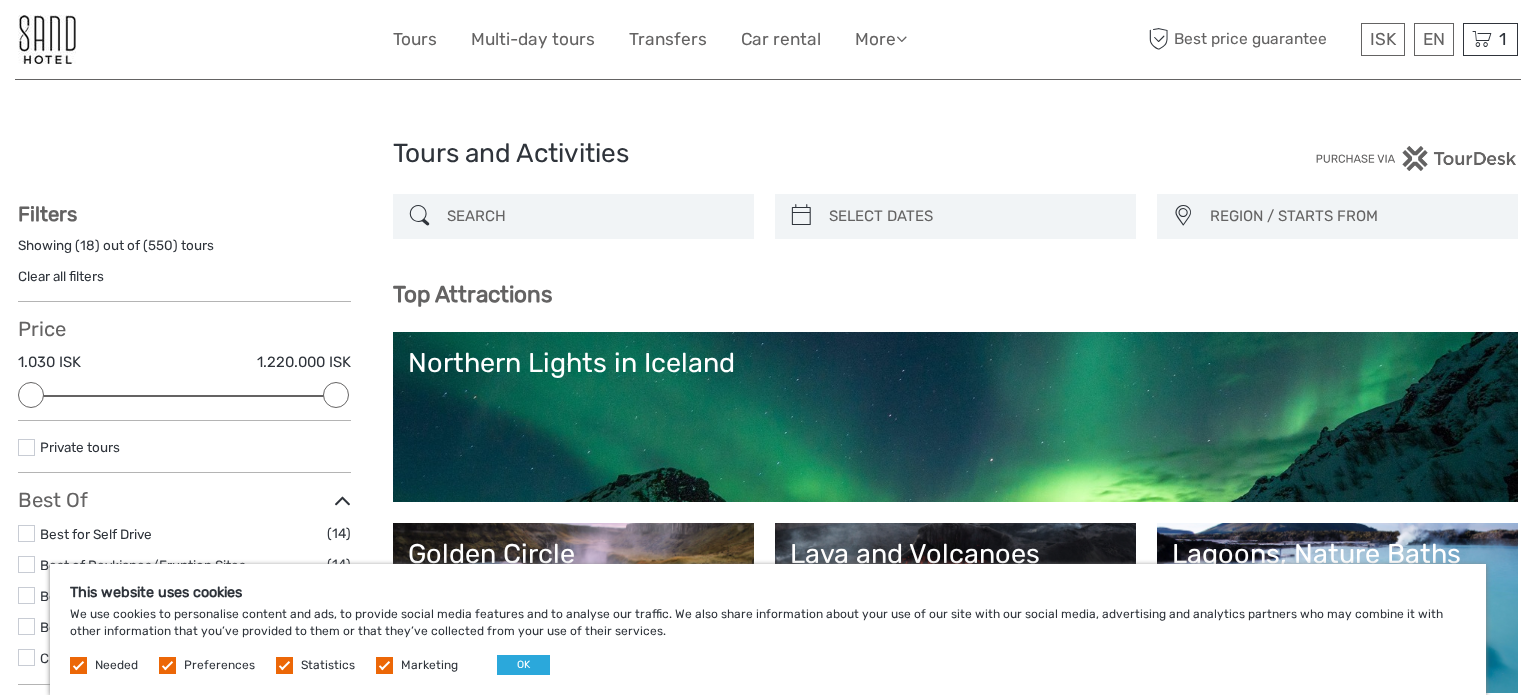 scroll, scrollTop: 0, scrollLeft: 0, axis: both 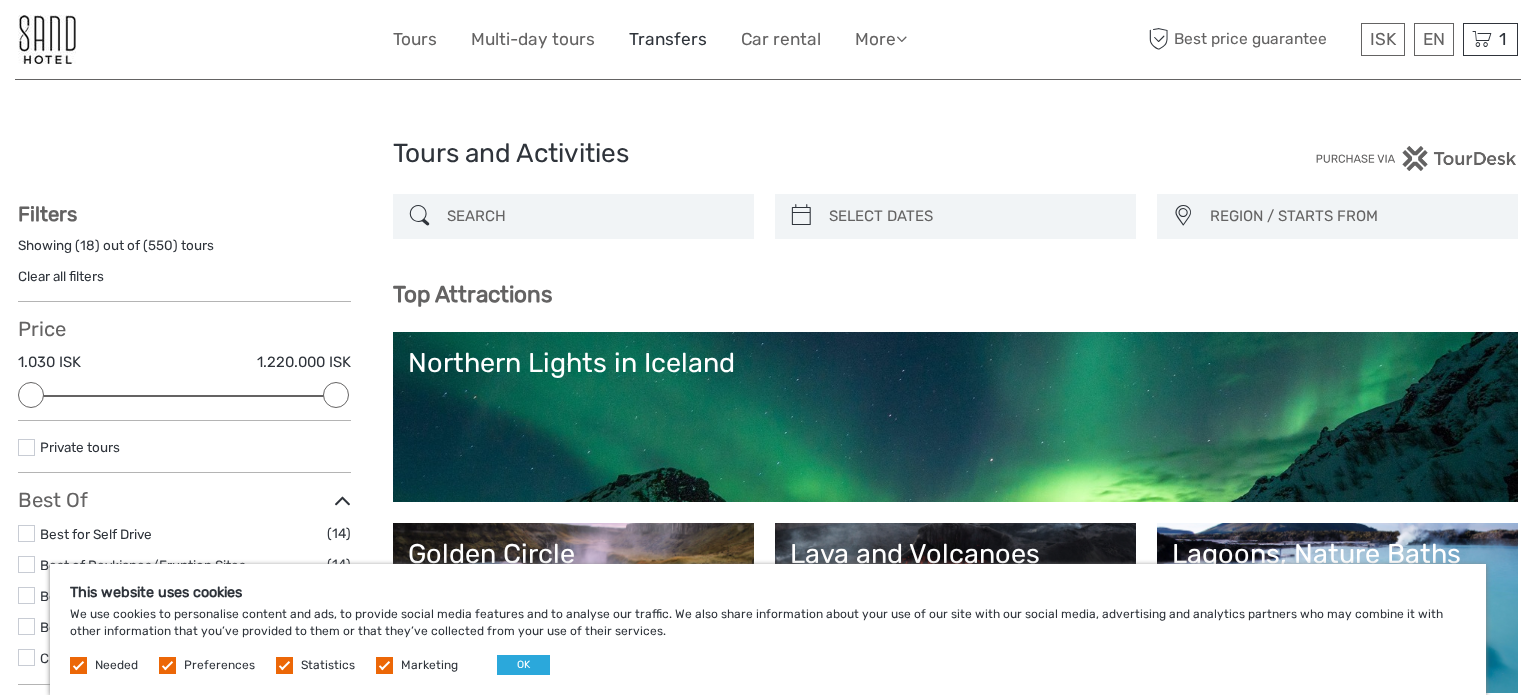 click on "Transfers" at bounding box center [668, 39] 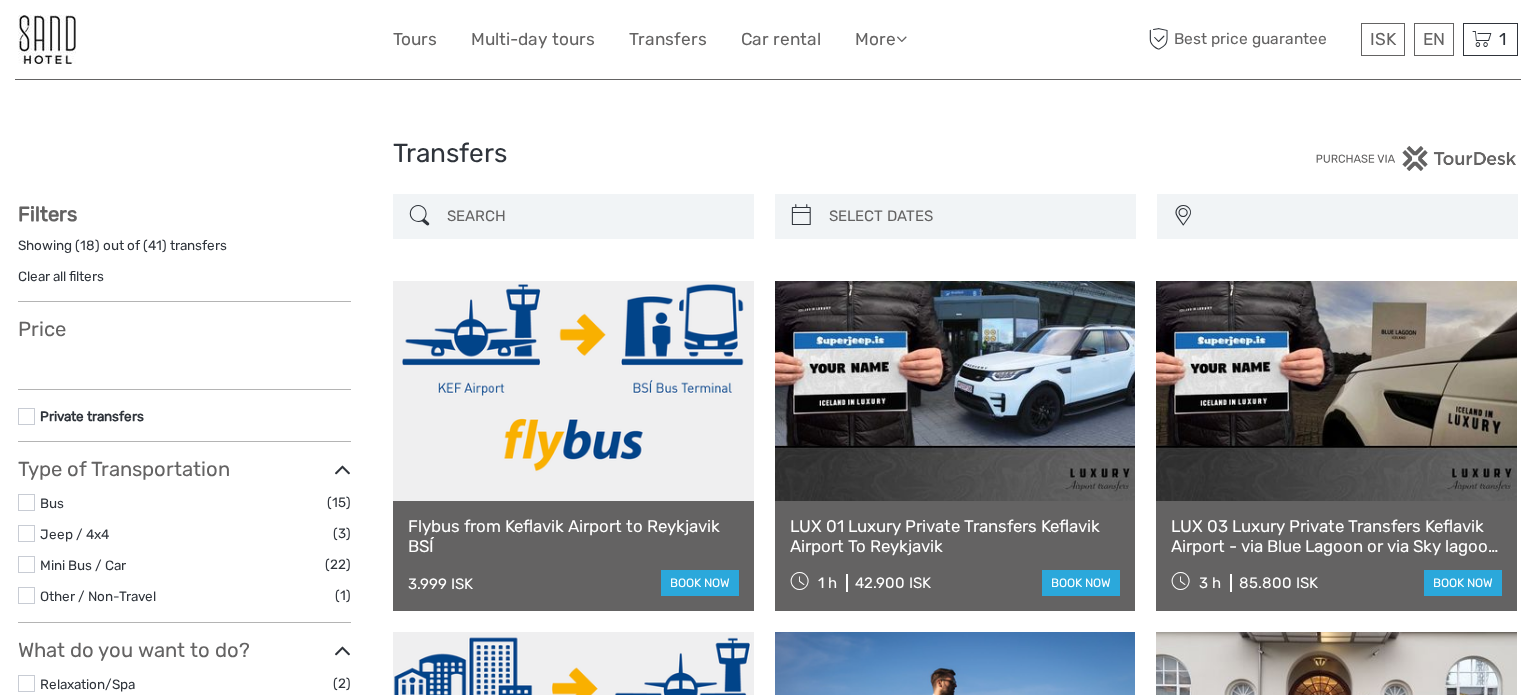 select 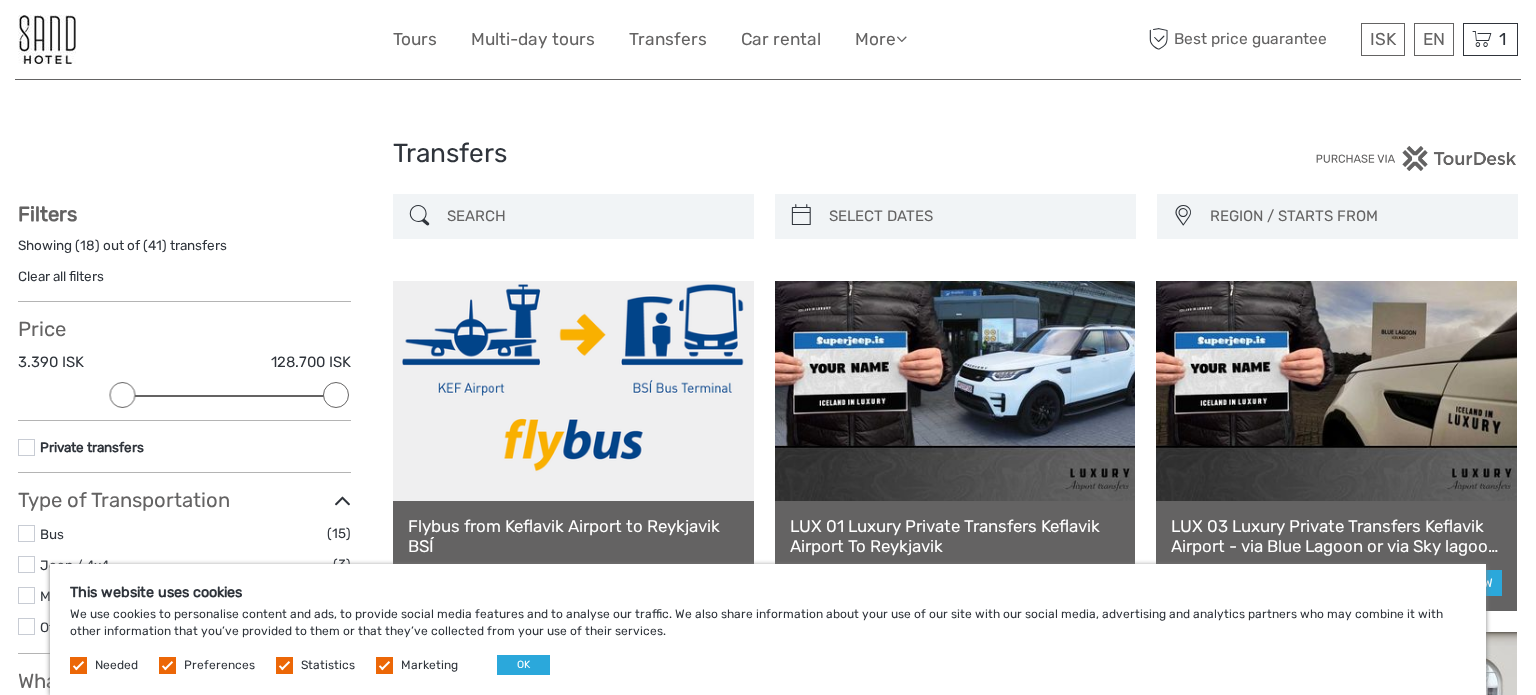 scroll, scrollTop: 0, scrollLeft: 0, axis: both 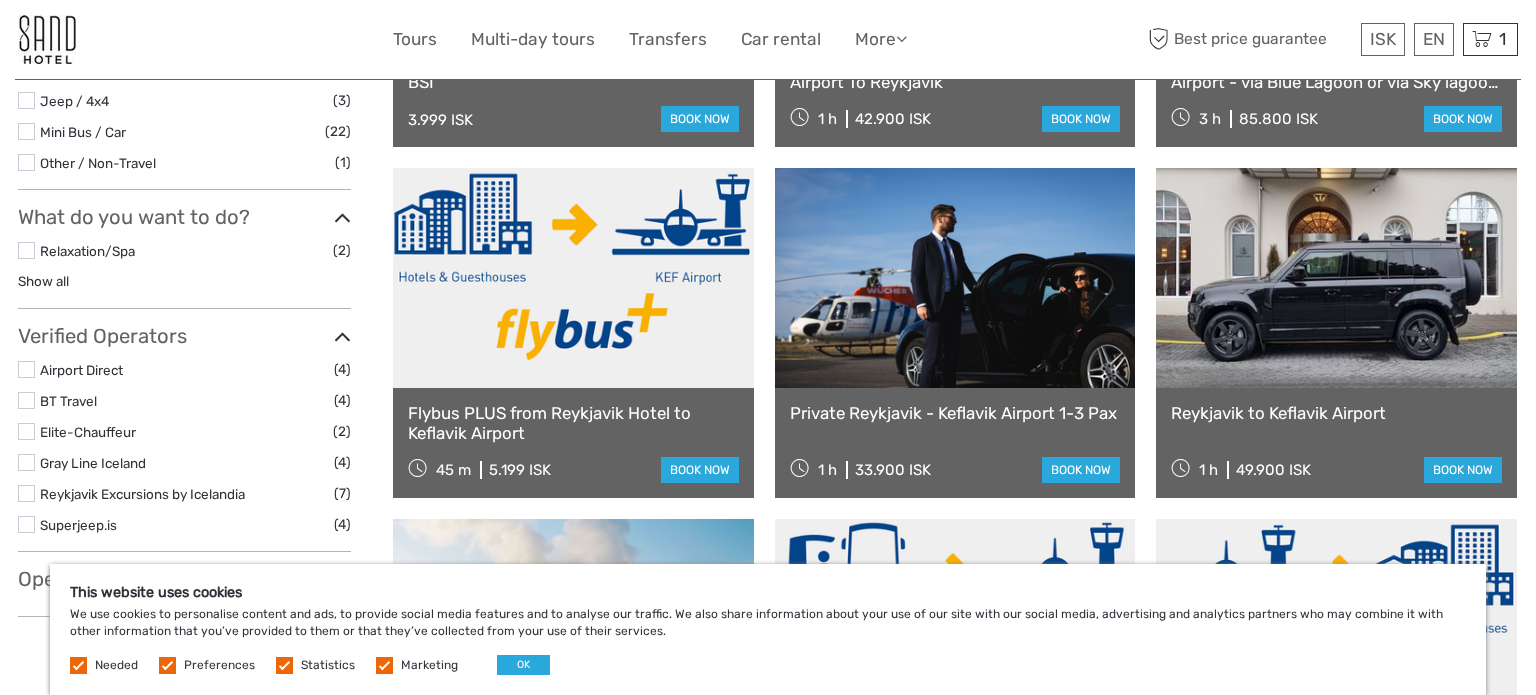 click on "Airport Direct" at bounding box center [81, 370] 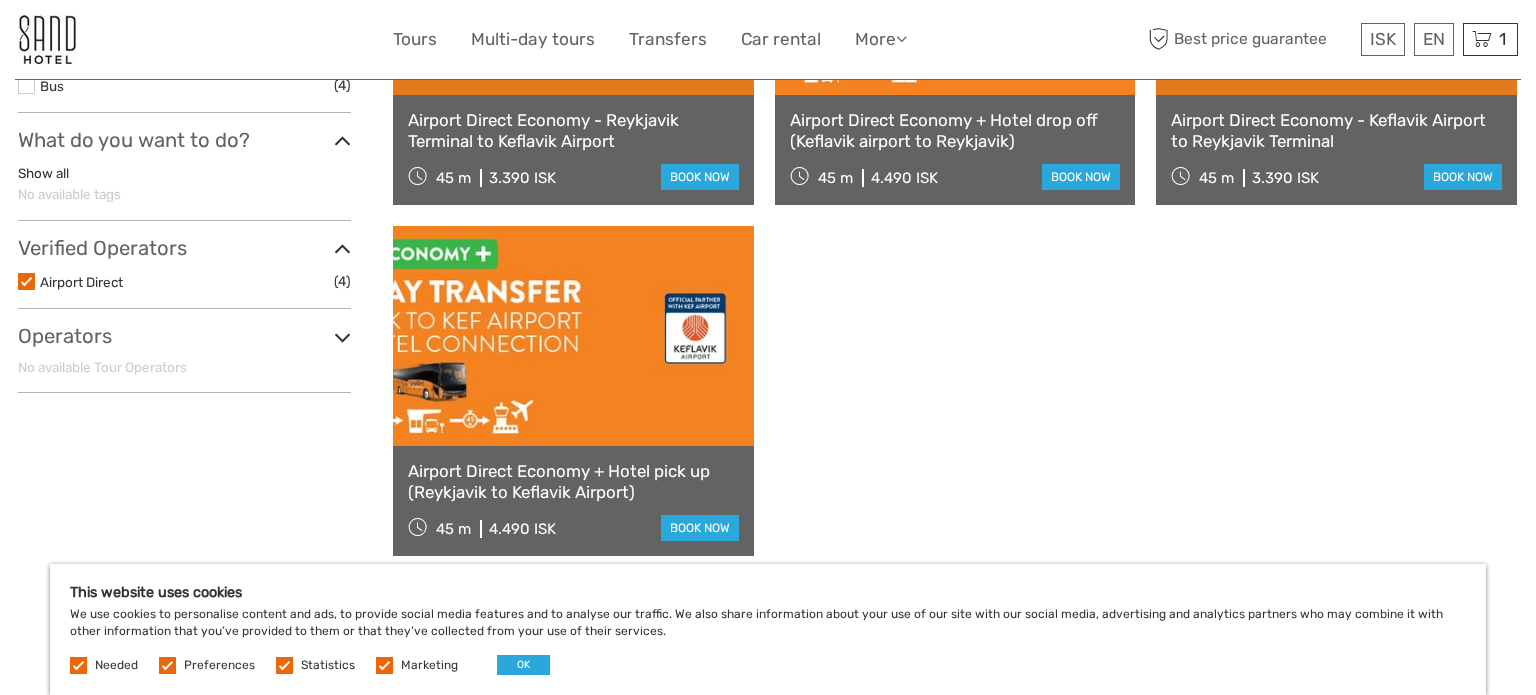 scroll, scrollTop: 449, scrollLeft: 0, axis: vertical 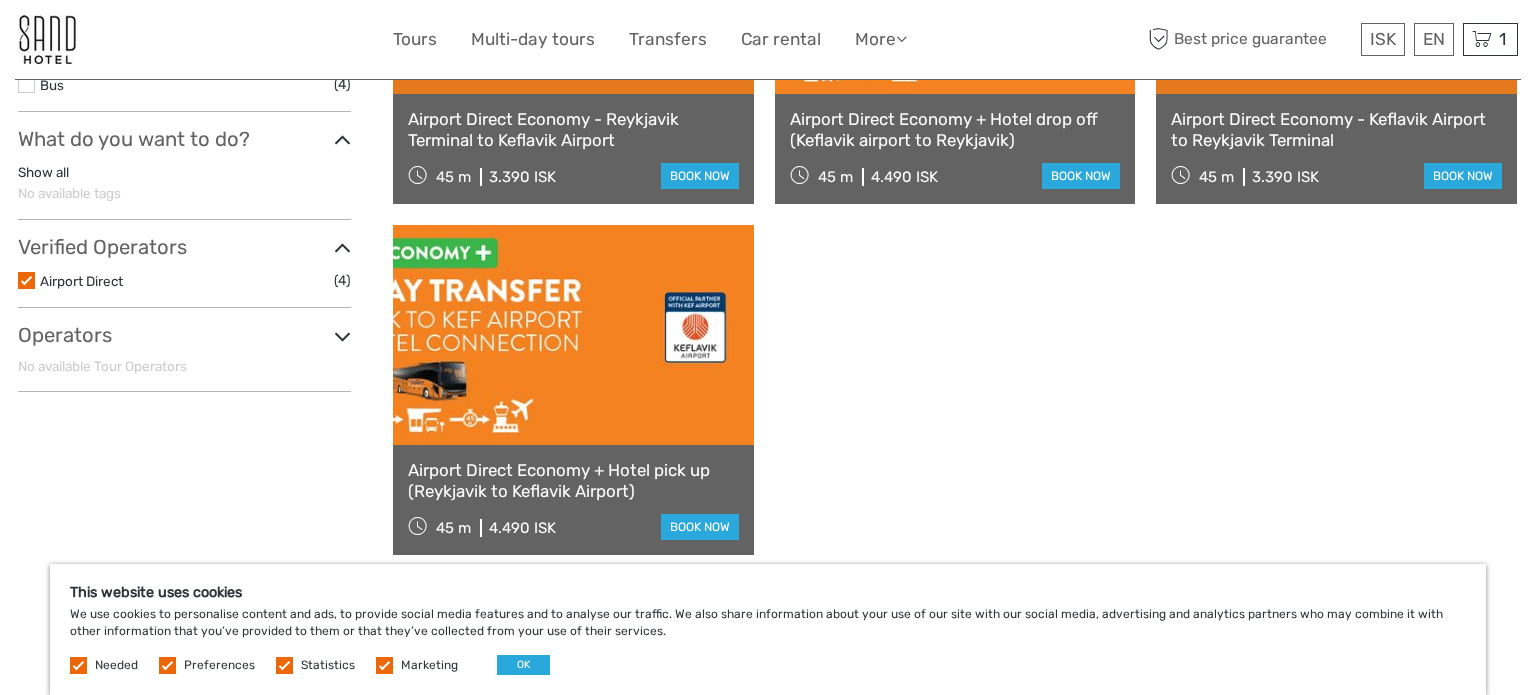 click at bounding box center [573, 335] 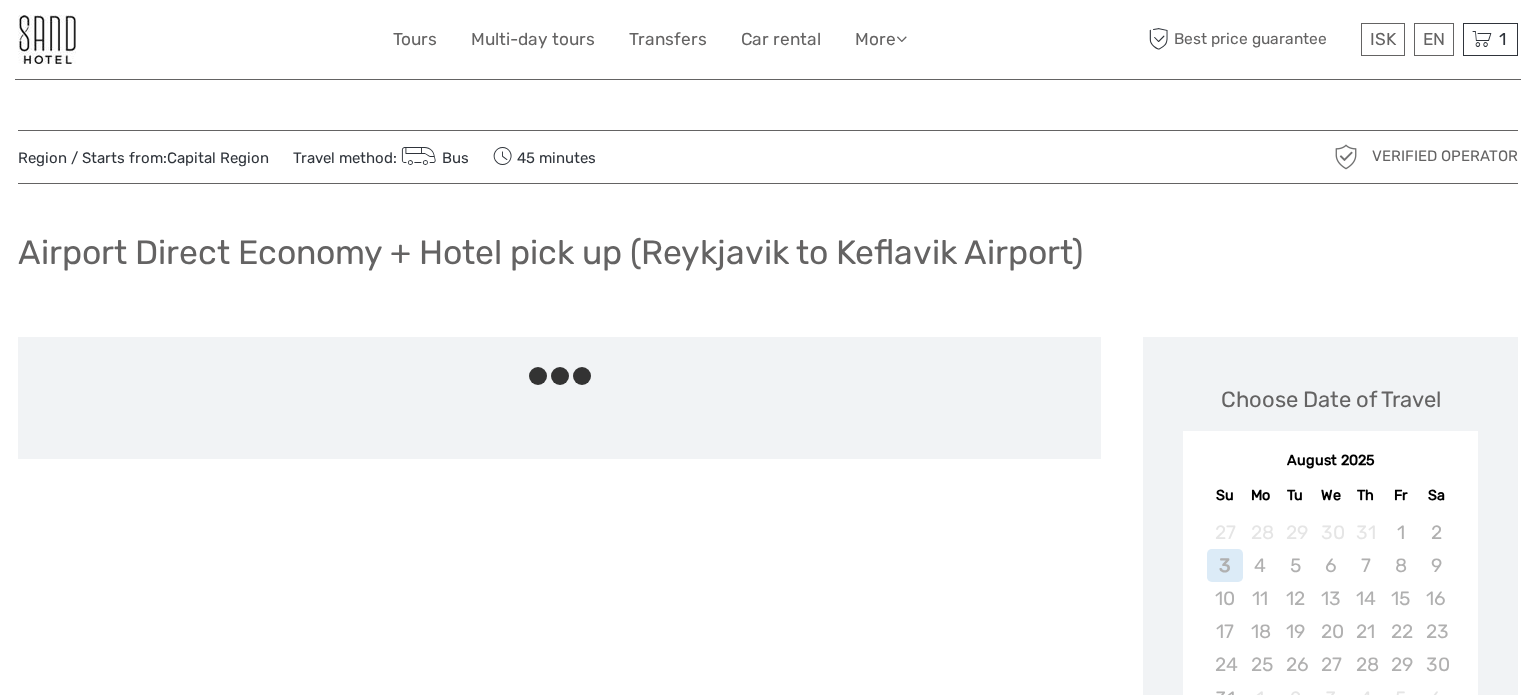 scroll, scrollTop: 0, scrollLeft: 0, axis: both 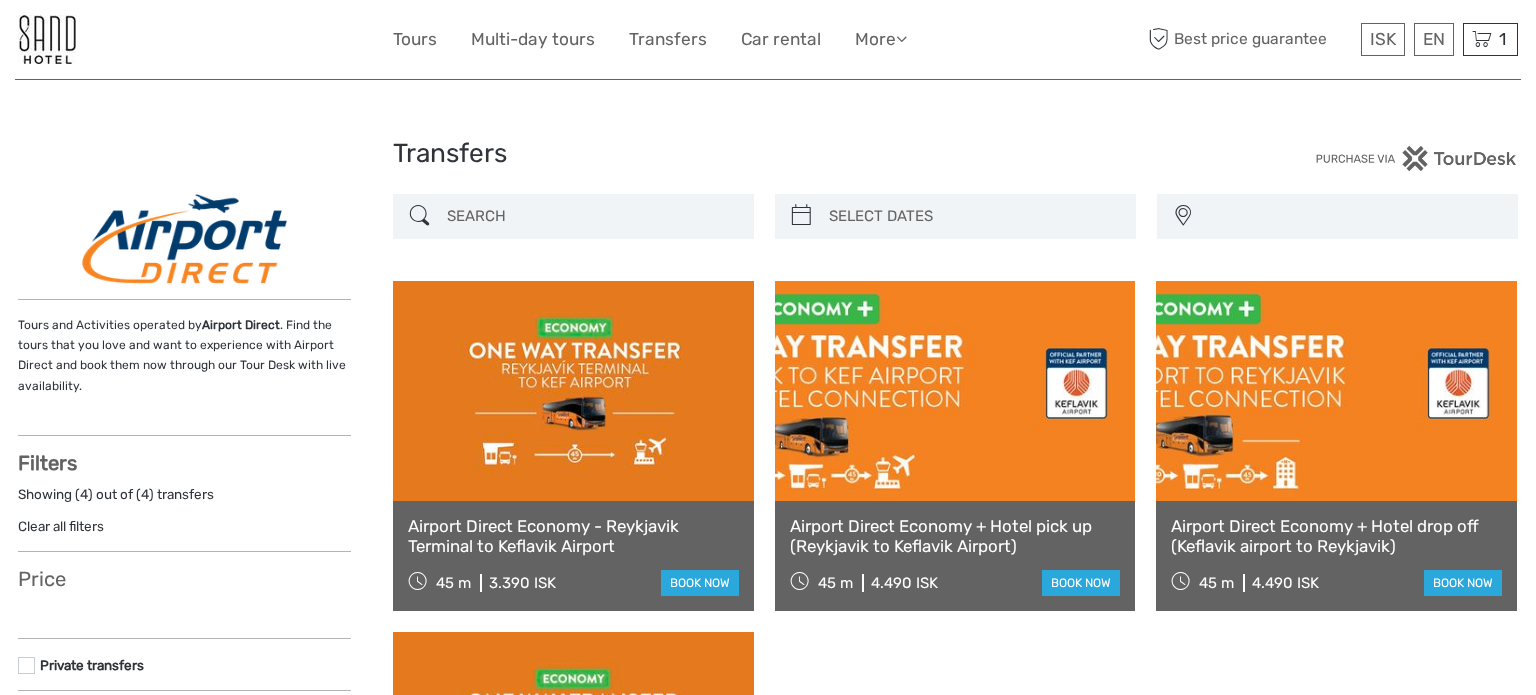 select 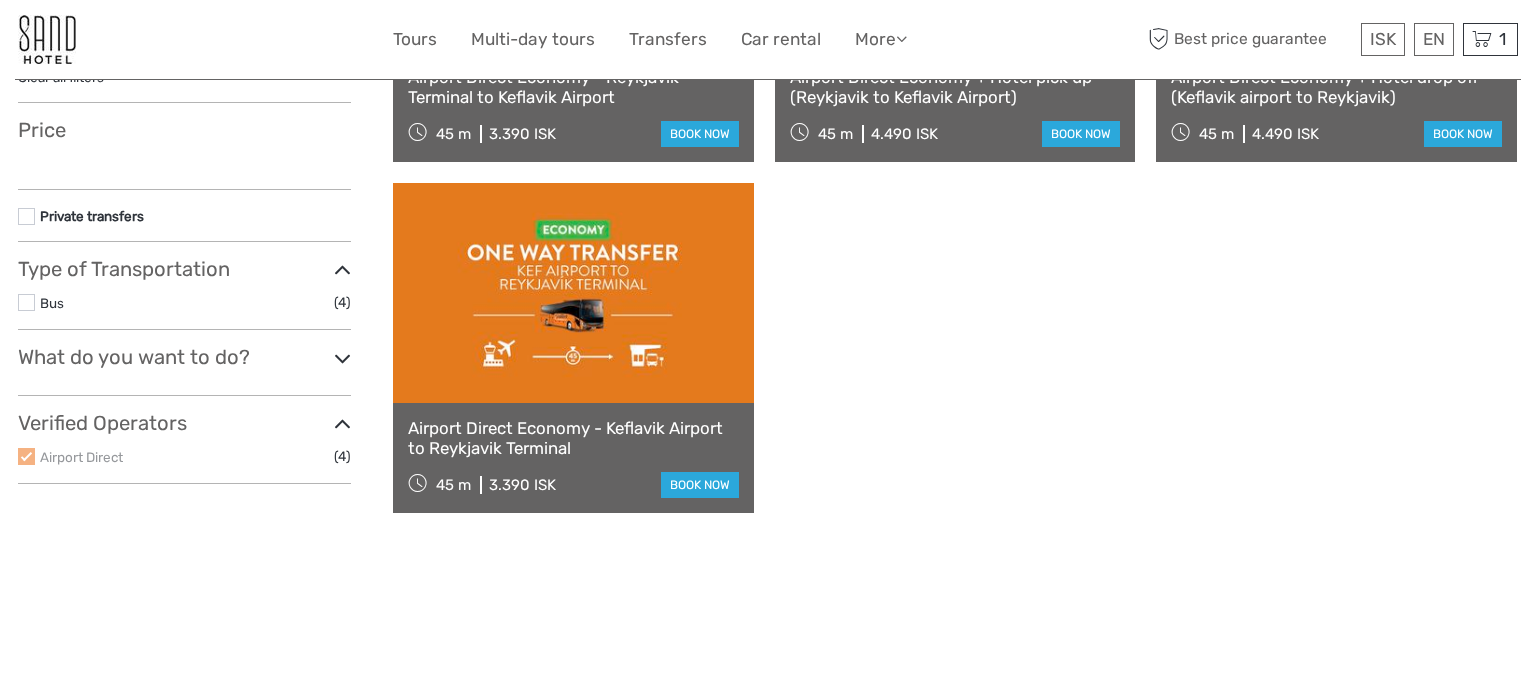 select 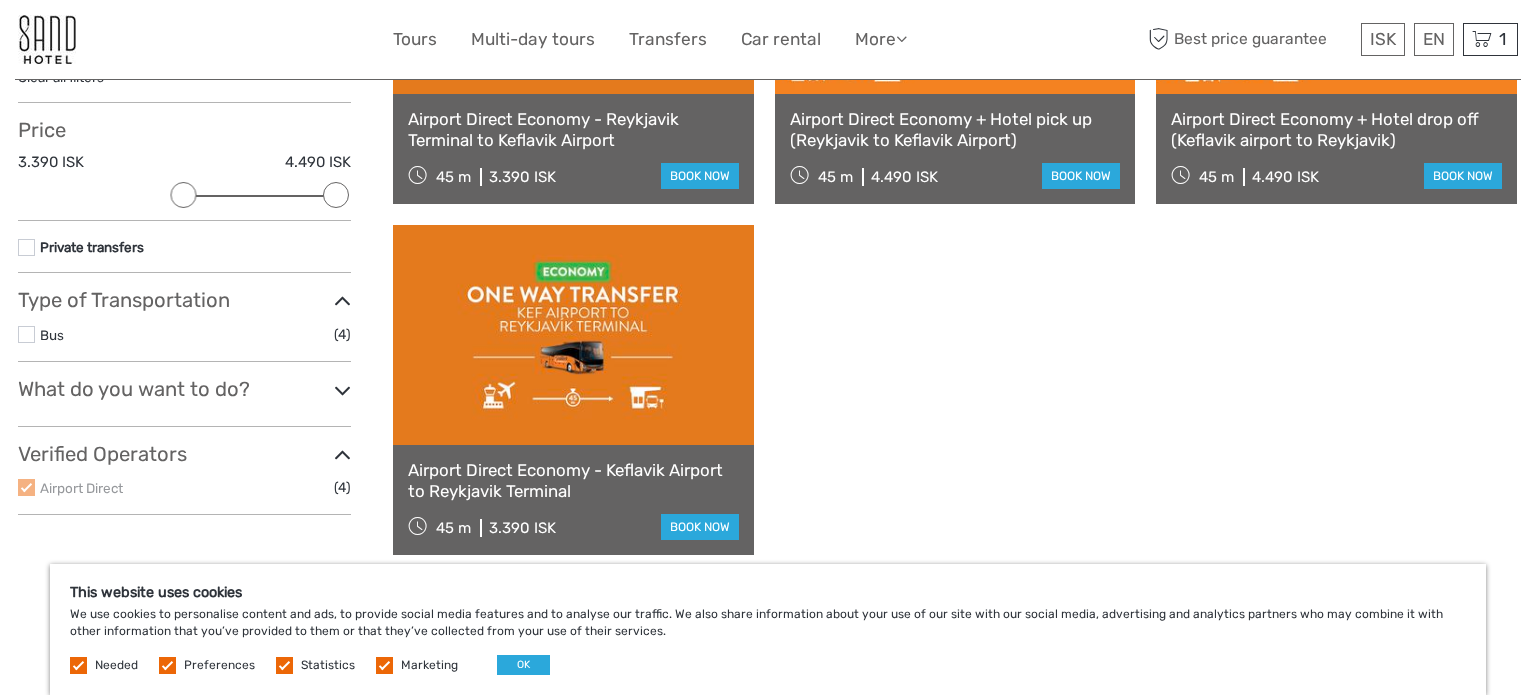 scroll, scrollTop: 0, scrollLeft: 0, axis: both 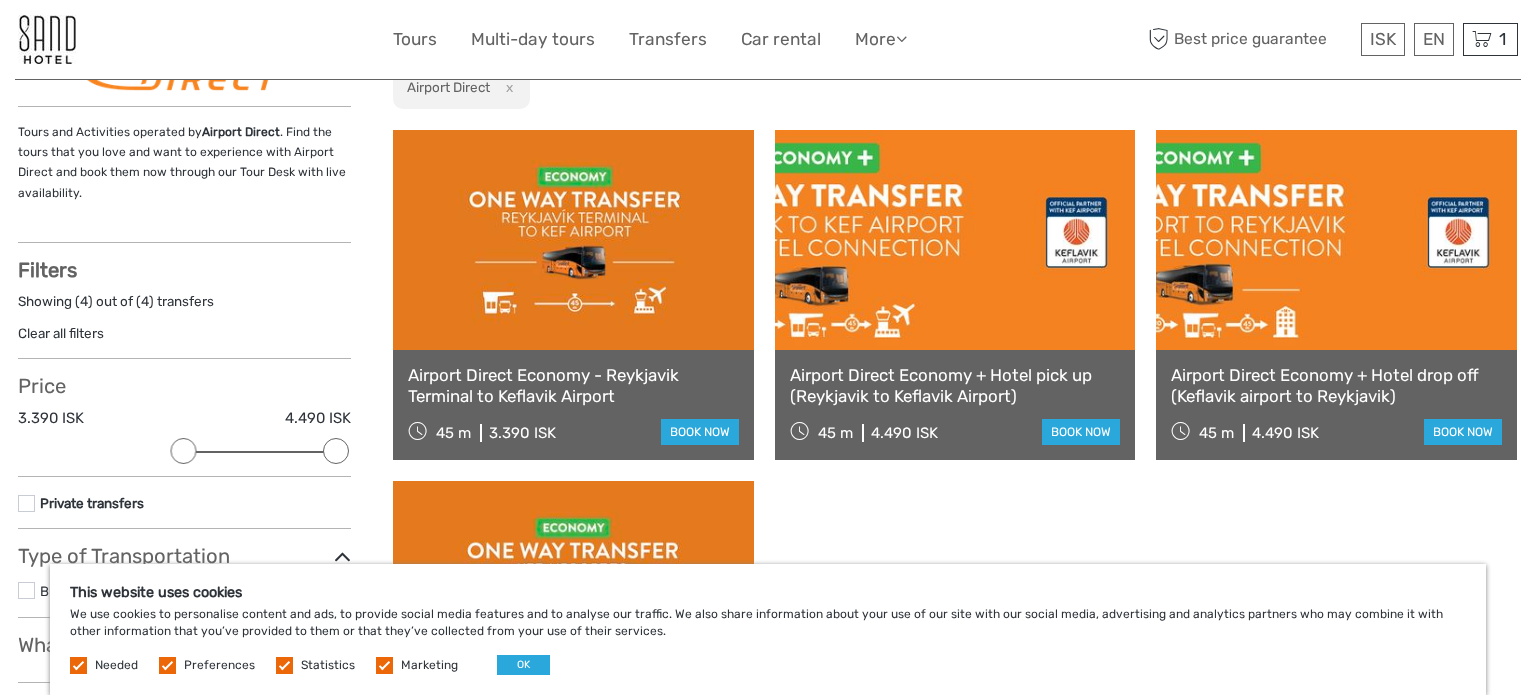 click at bounding box center (955, 240) 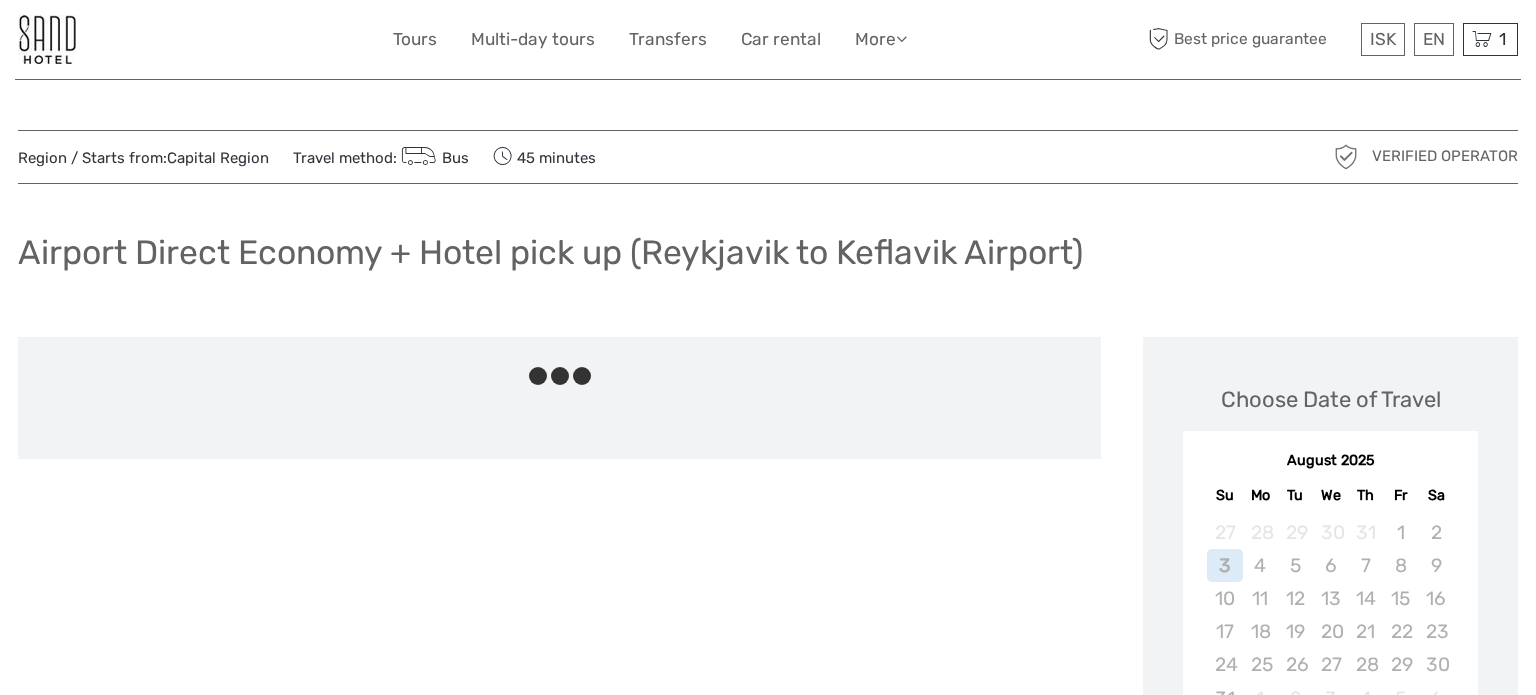 scroll, scrollTop: 0, scrollLeft: 0, axis: both 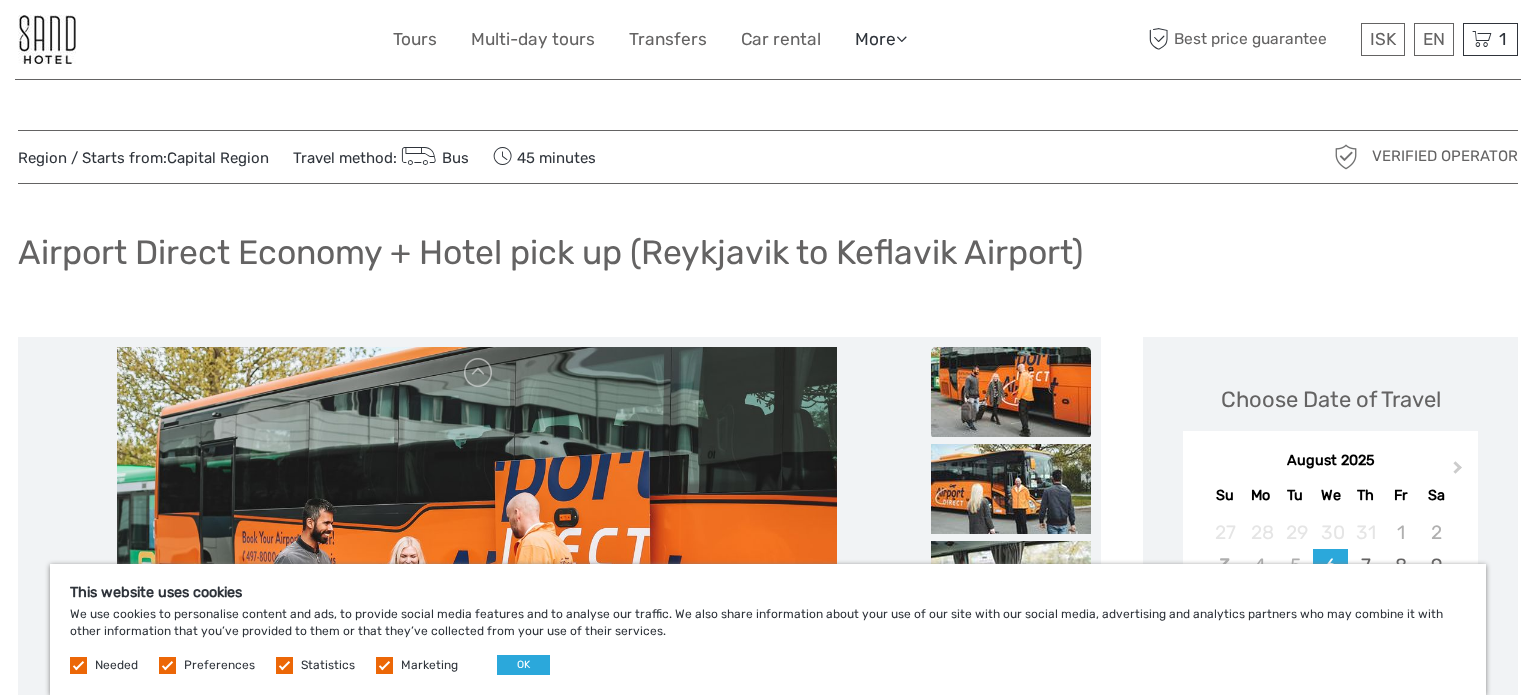 click on "More" at bounding box center [881, 39] 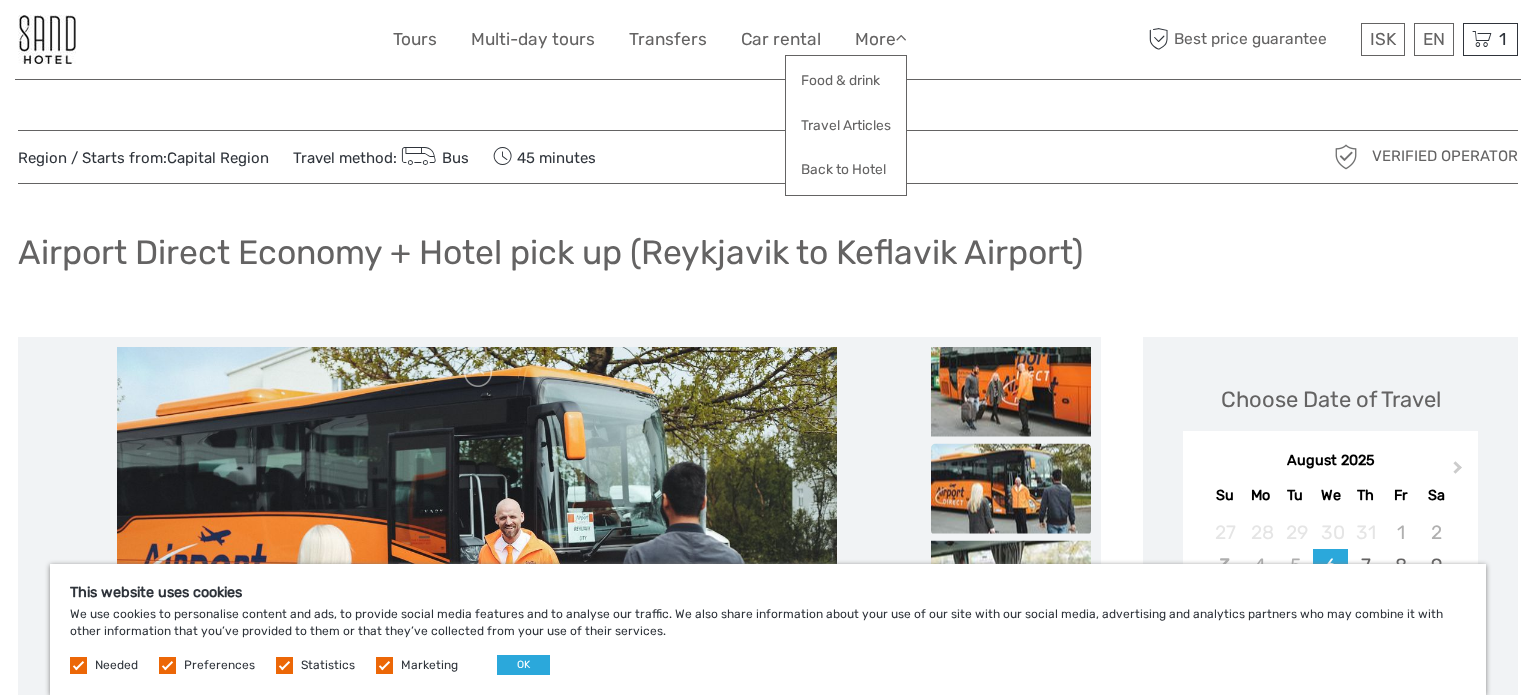 scroll, scrollTop: 0, scrollLeft: 0, axis: both 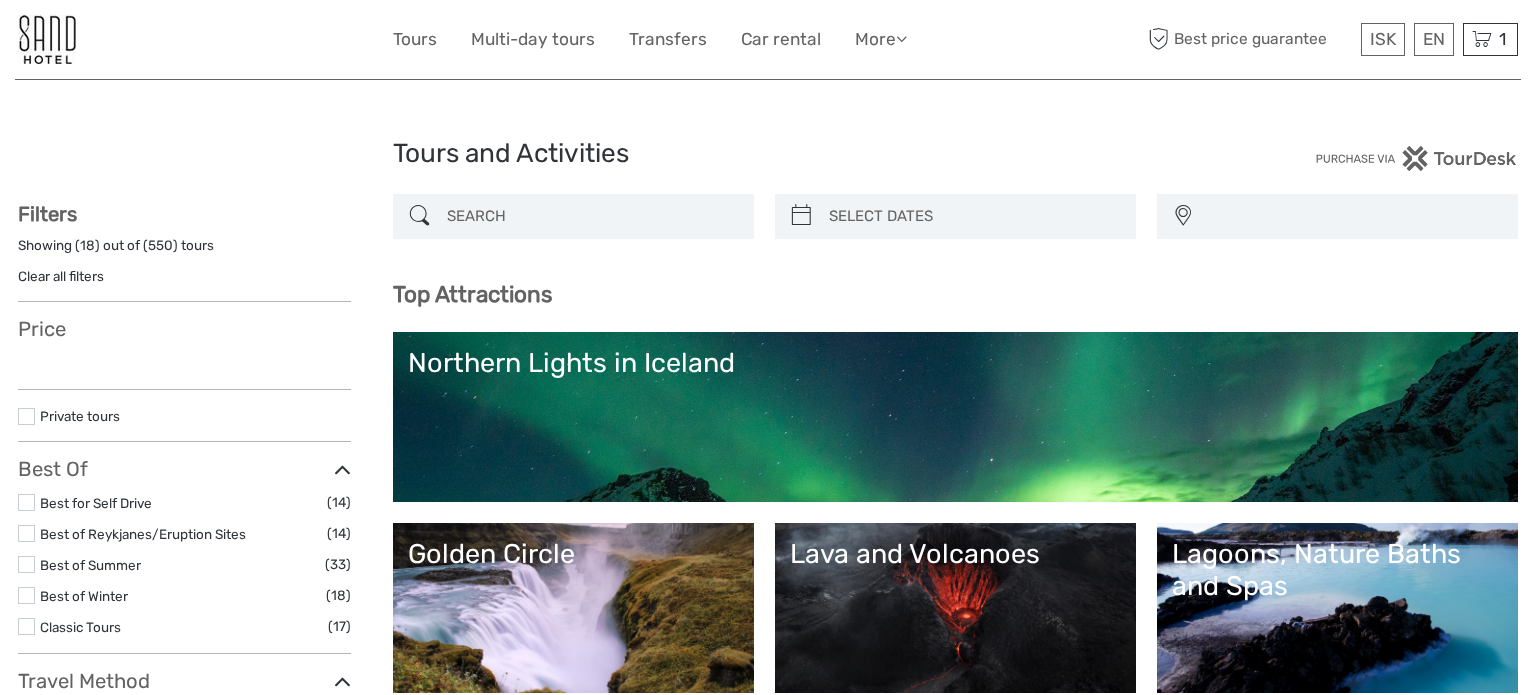 select 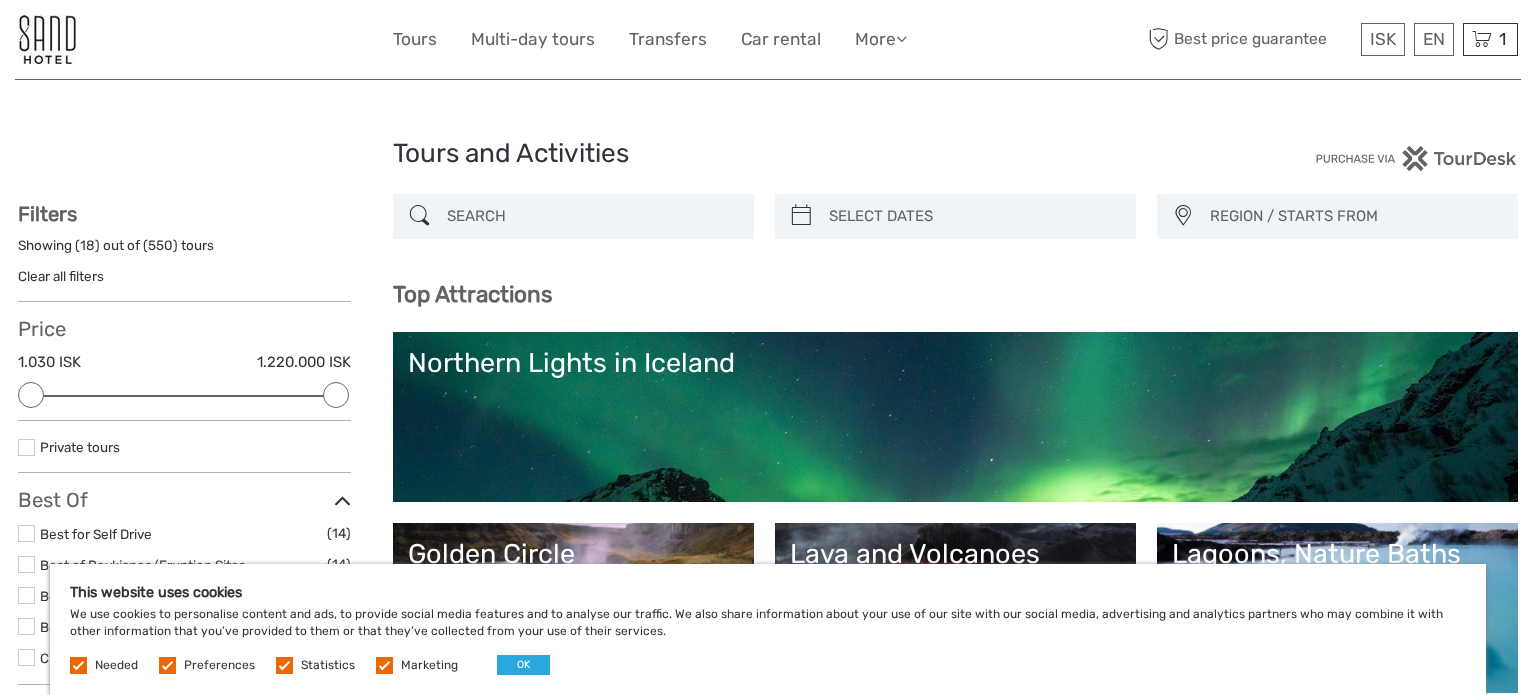 scroll, scrollTop: 0, scrollLeft: 0, axis: both 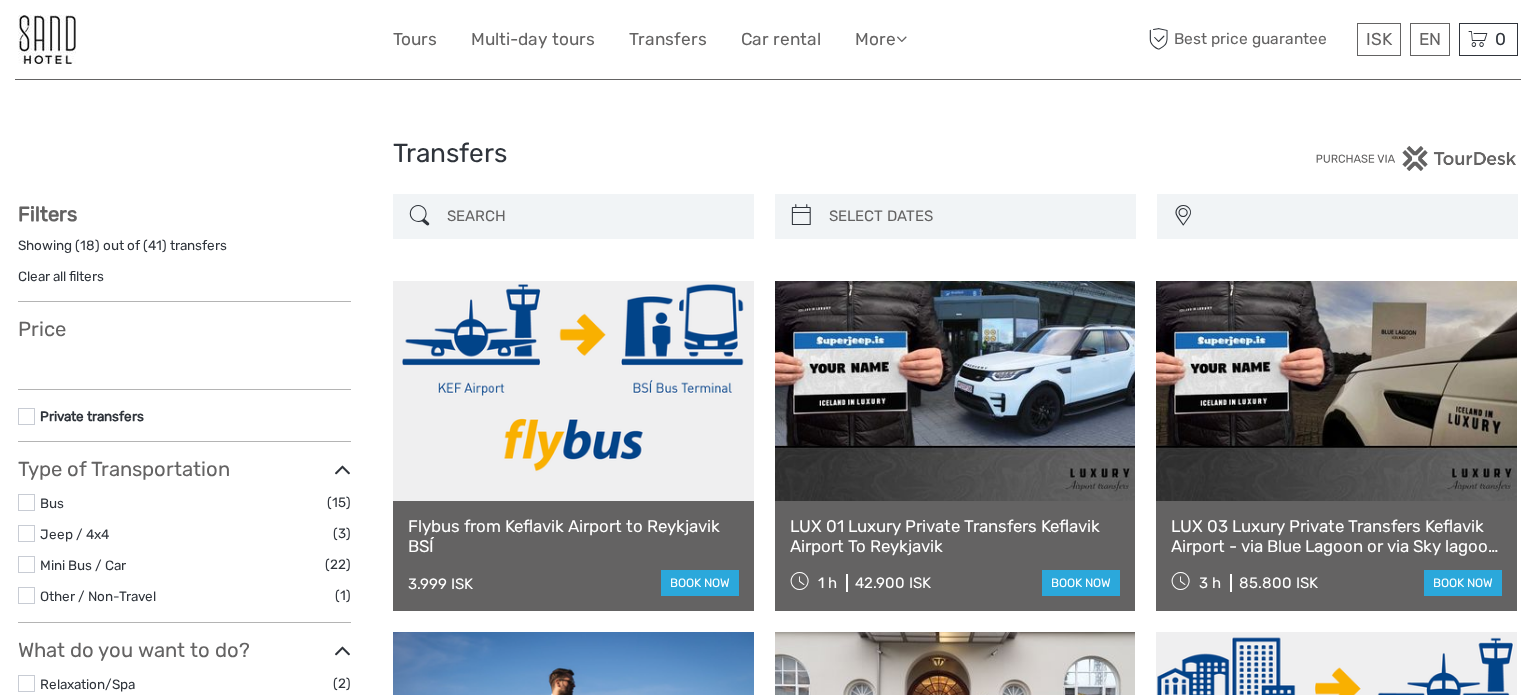 select 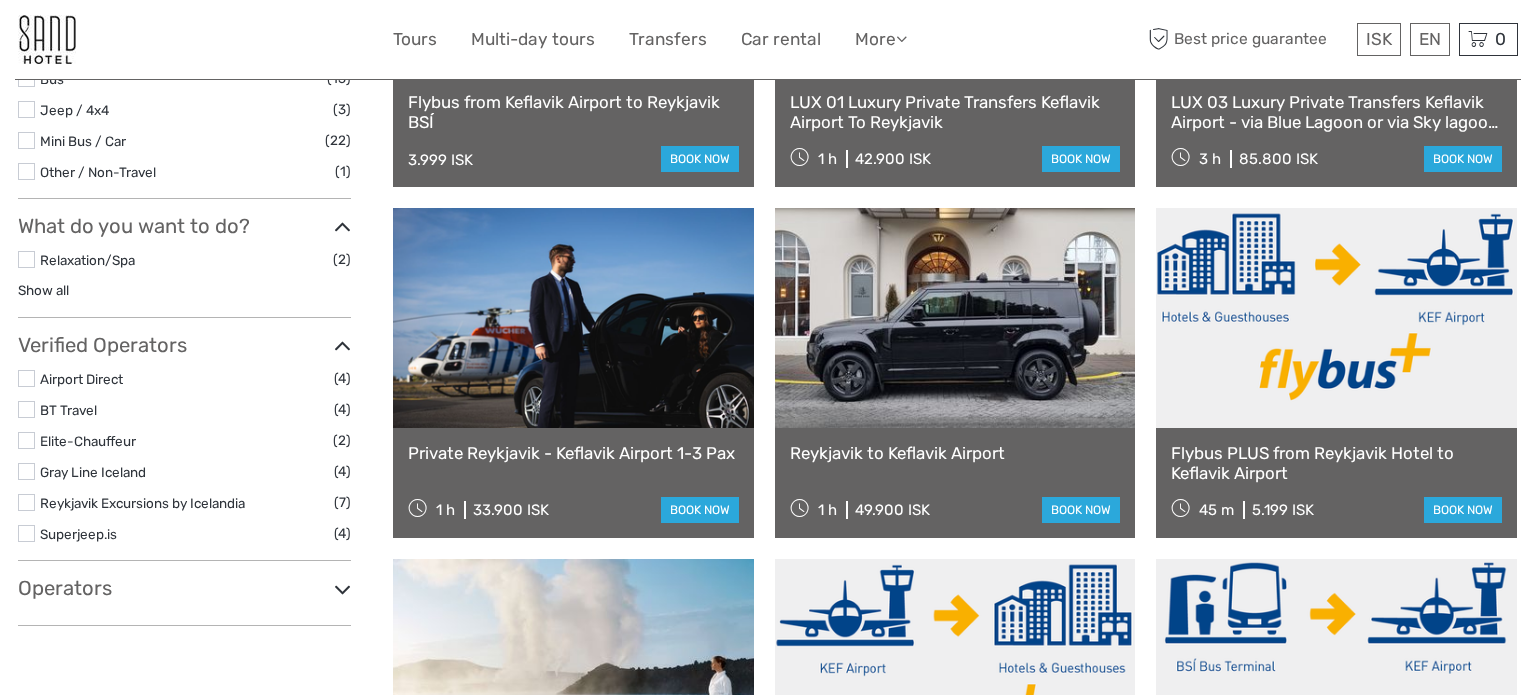 select 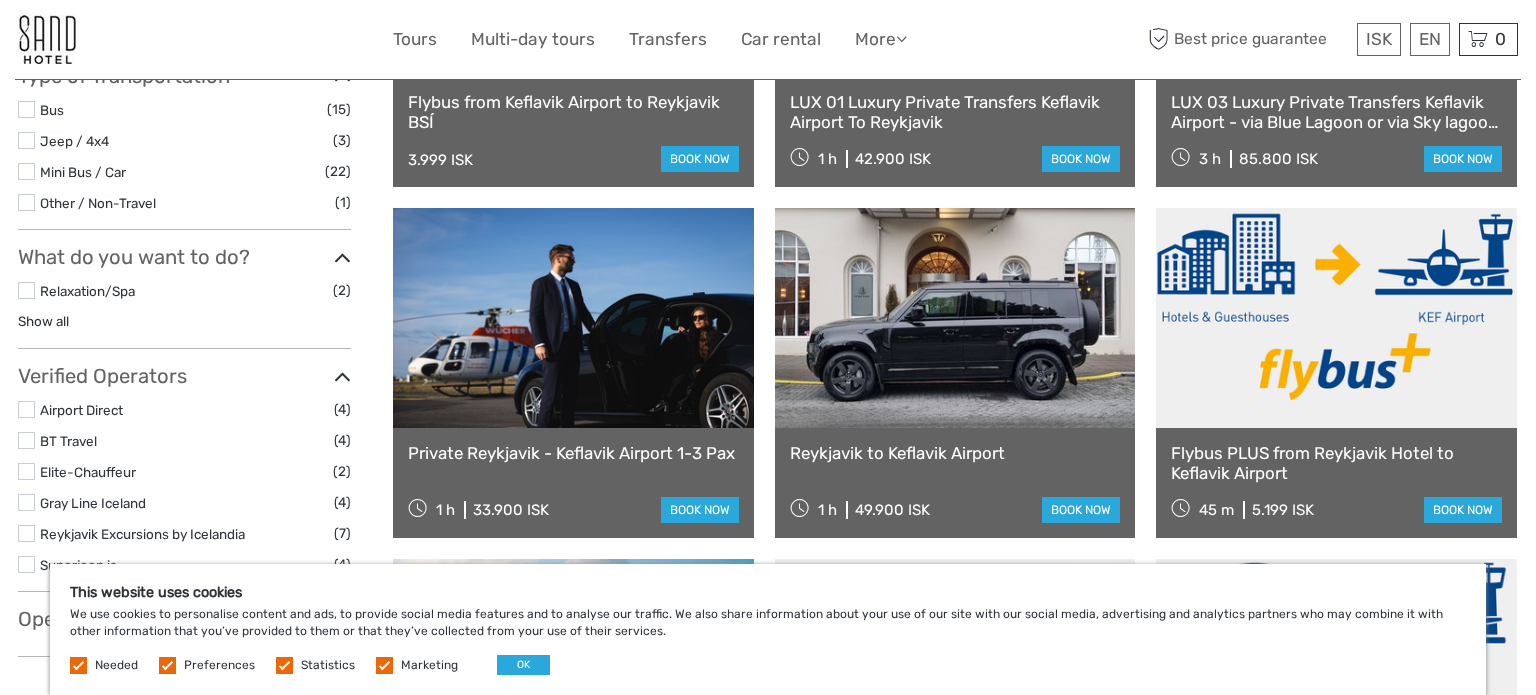 scroll, scrollTop: 0, scrollLeft: 0, axis: both 